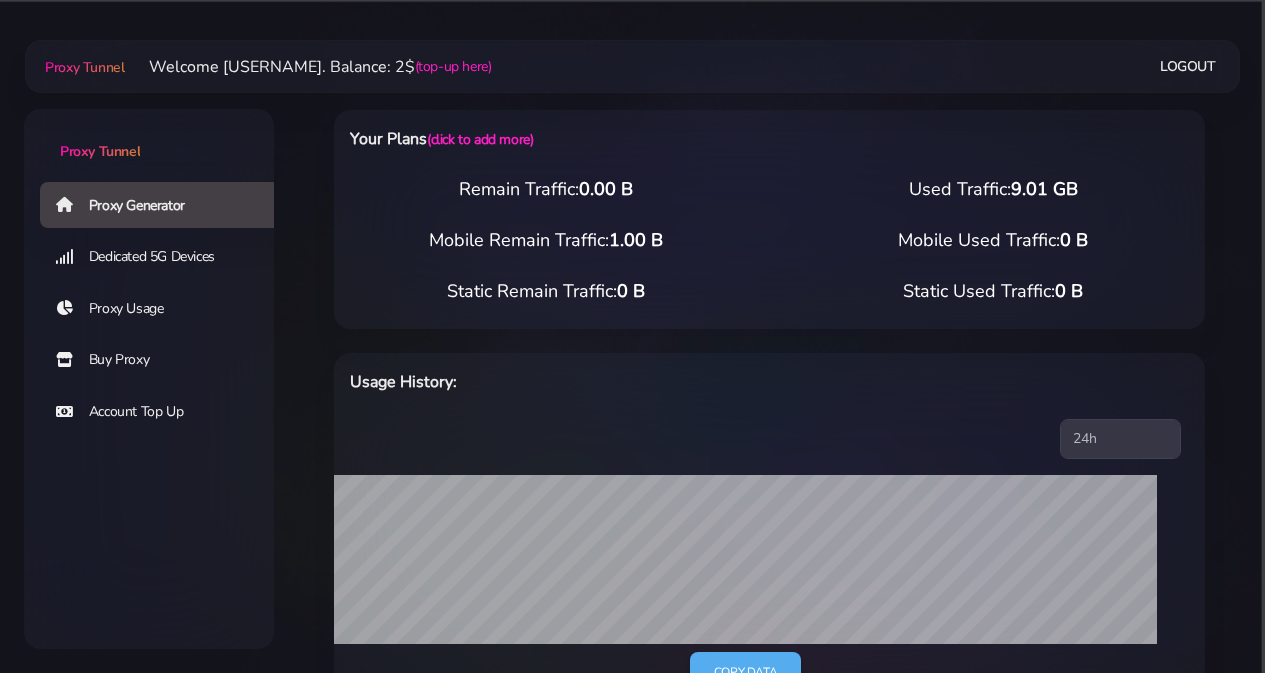 scroll, scrollTop: 0, scrollLeft: 0, axis: both 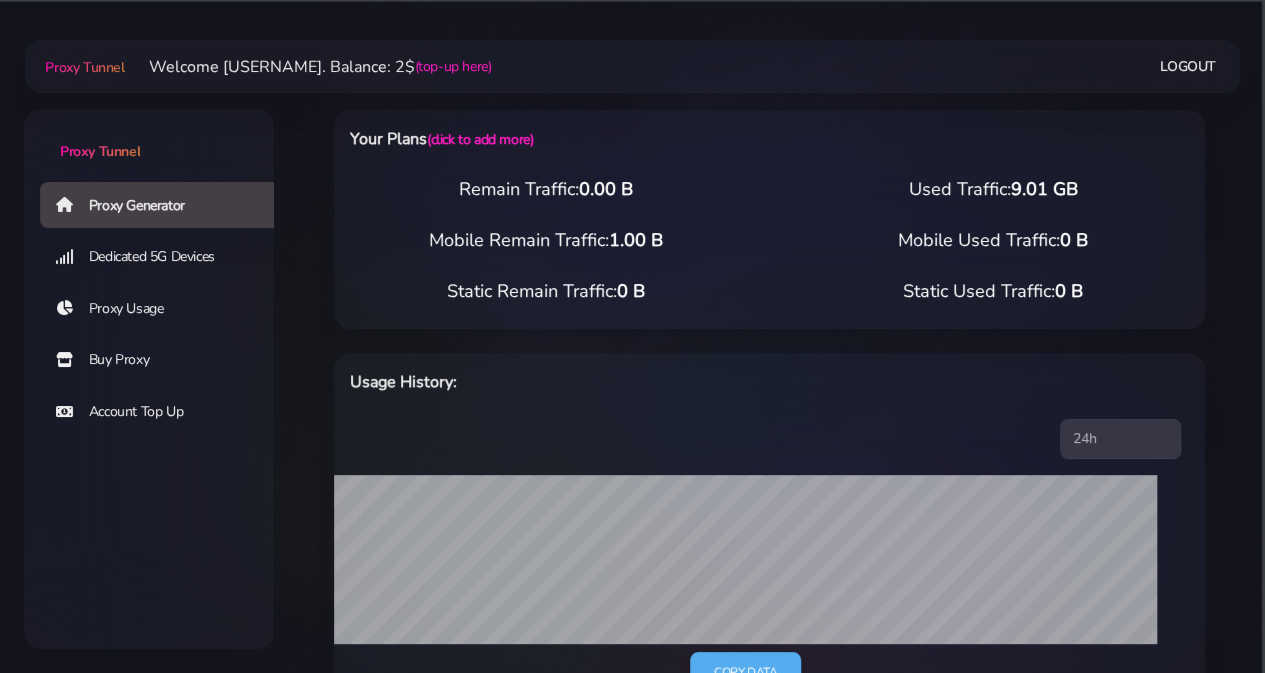click on "Buy Proxy" at bounding box center (165, 360) 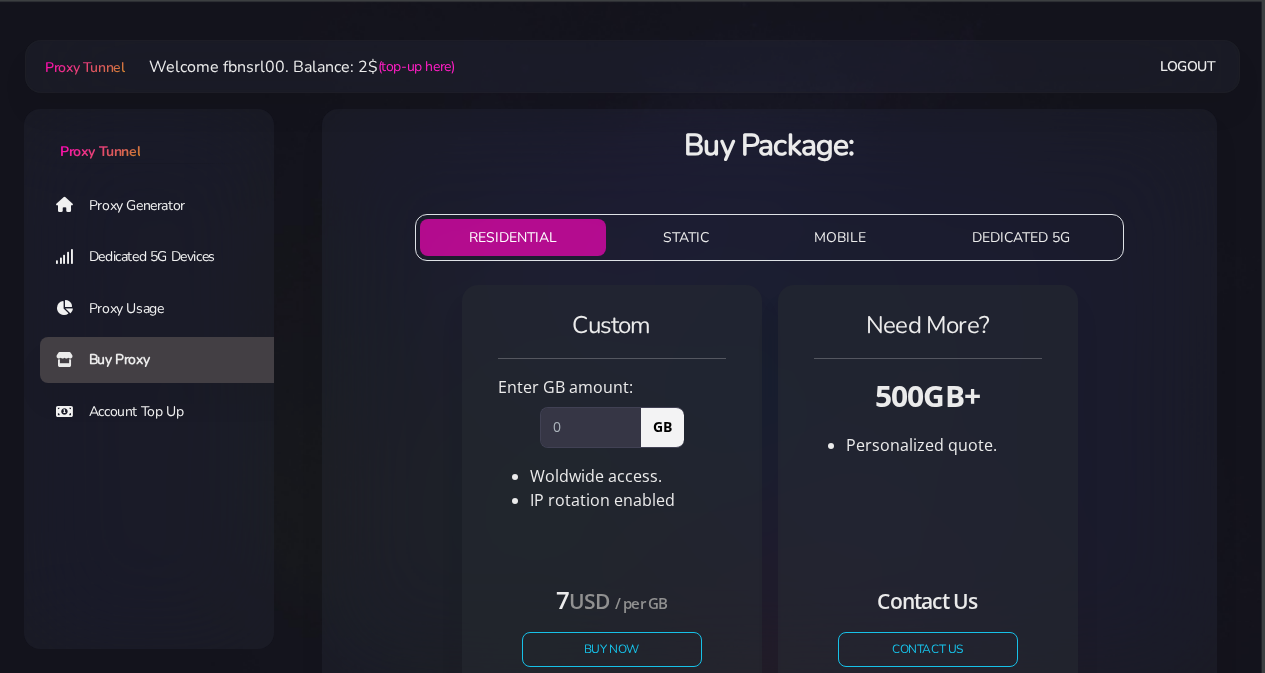 scroll, scrollTop: 0, scrollLeft: 0, axis: both 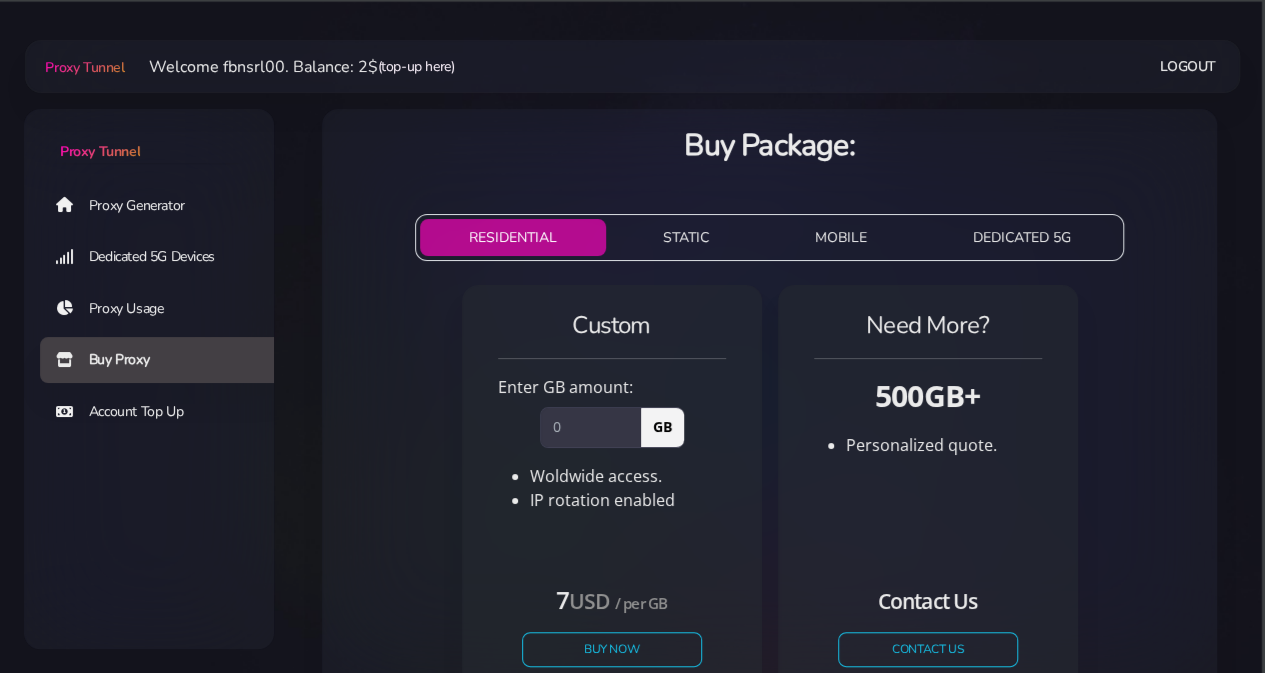 click on "(top-up here)" at bounding box center [416, 66] 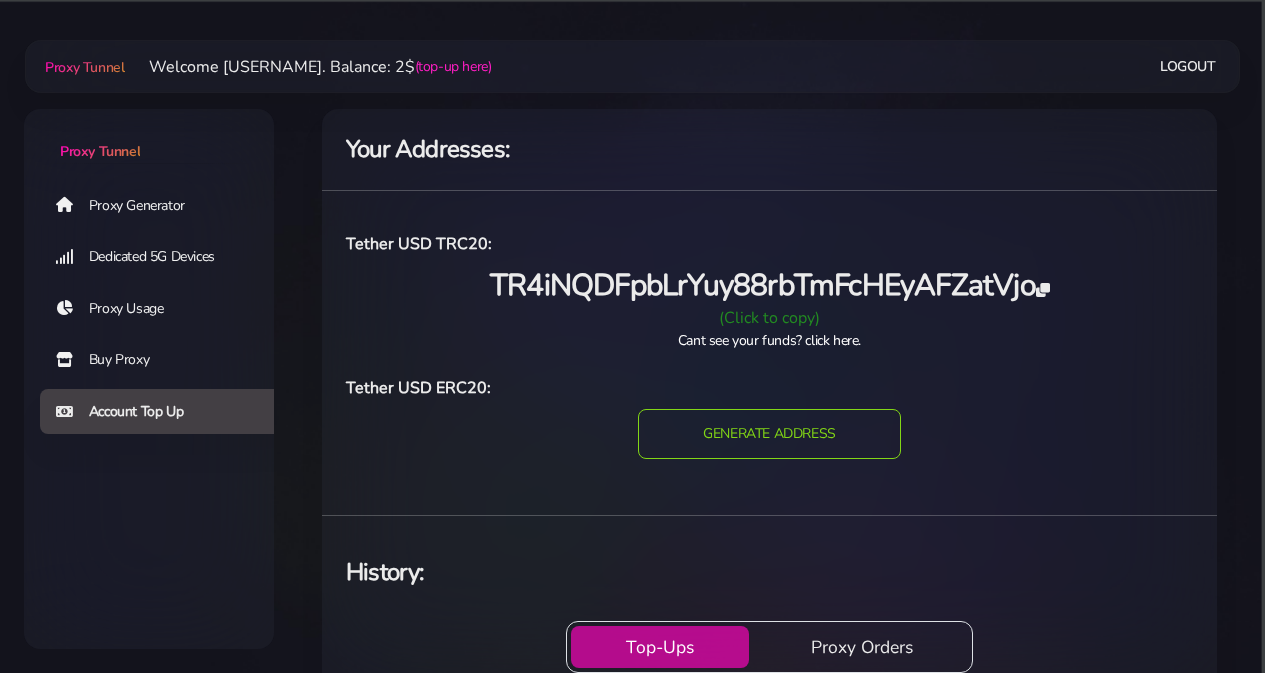 scroll, scrollTop: 0, scrollLeft: 0, axis: both 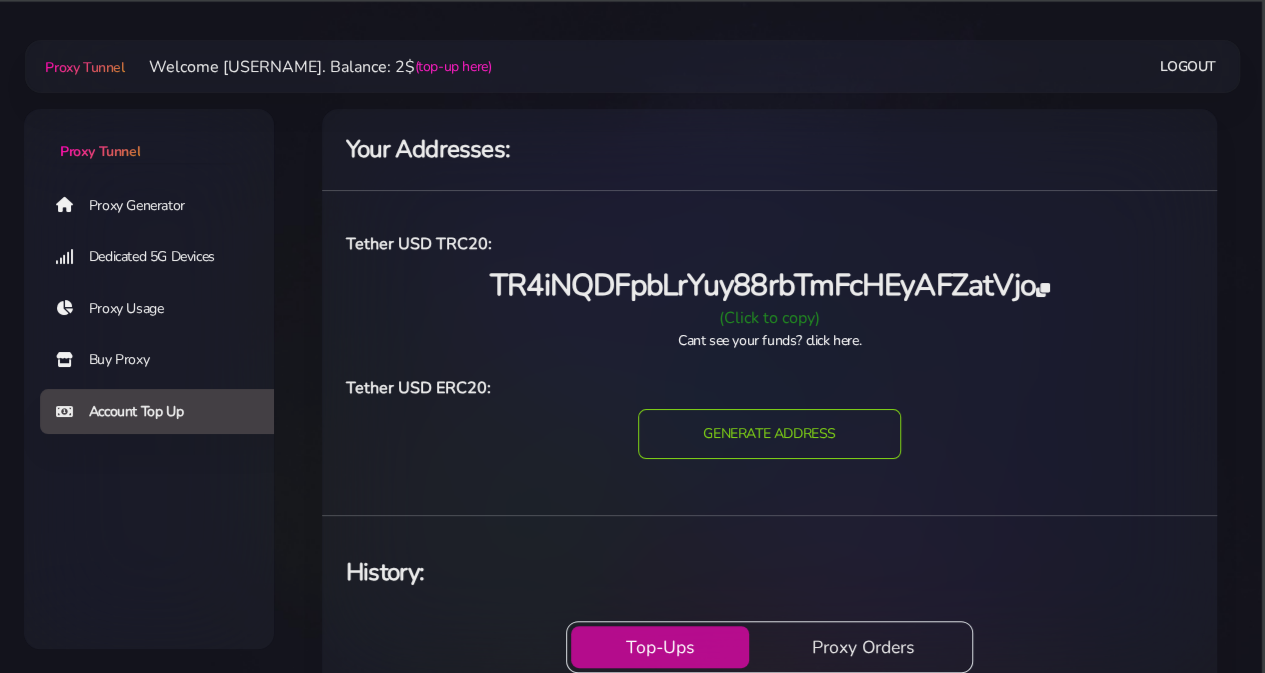click on "Tether USD TRC20:" at bounding box center [769, 244] 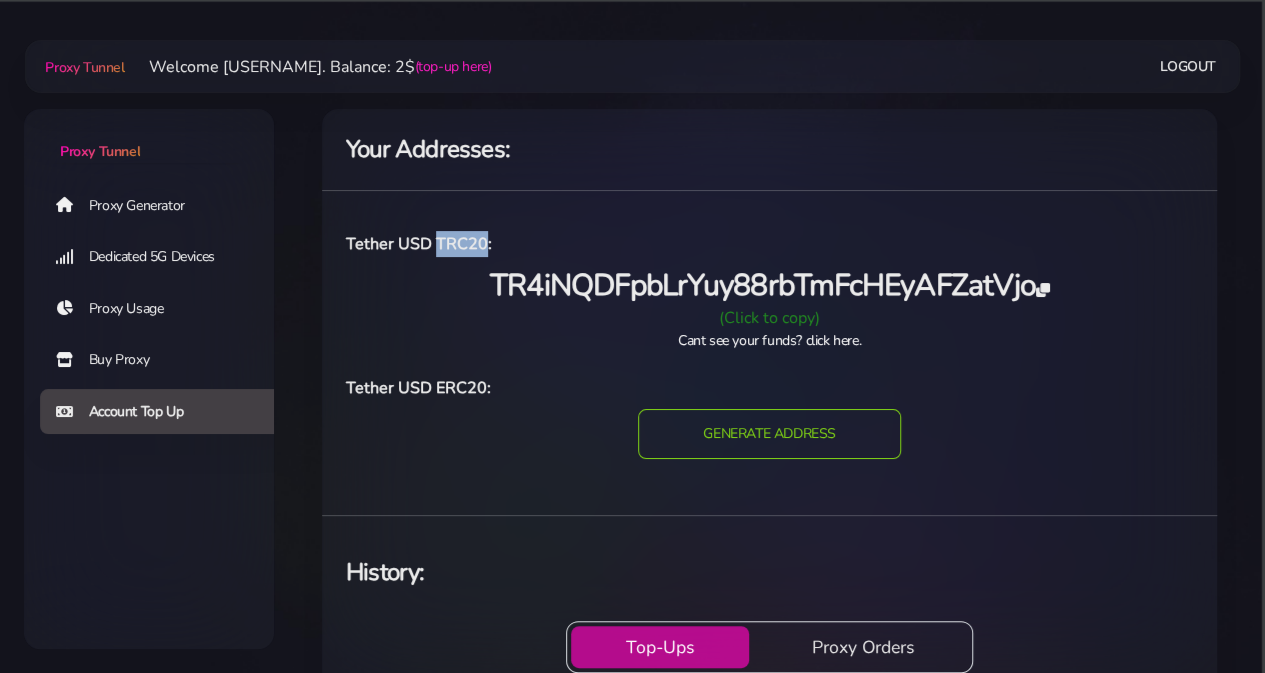 click on "Tether USD TRC20:" at bounding box center (769, 244) 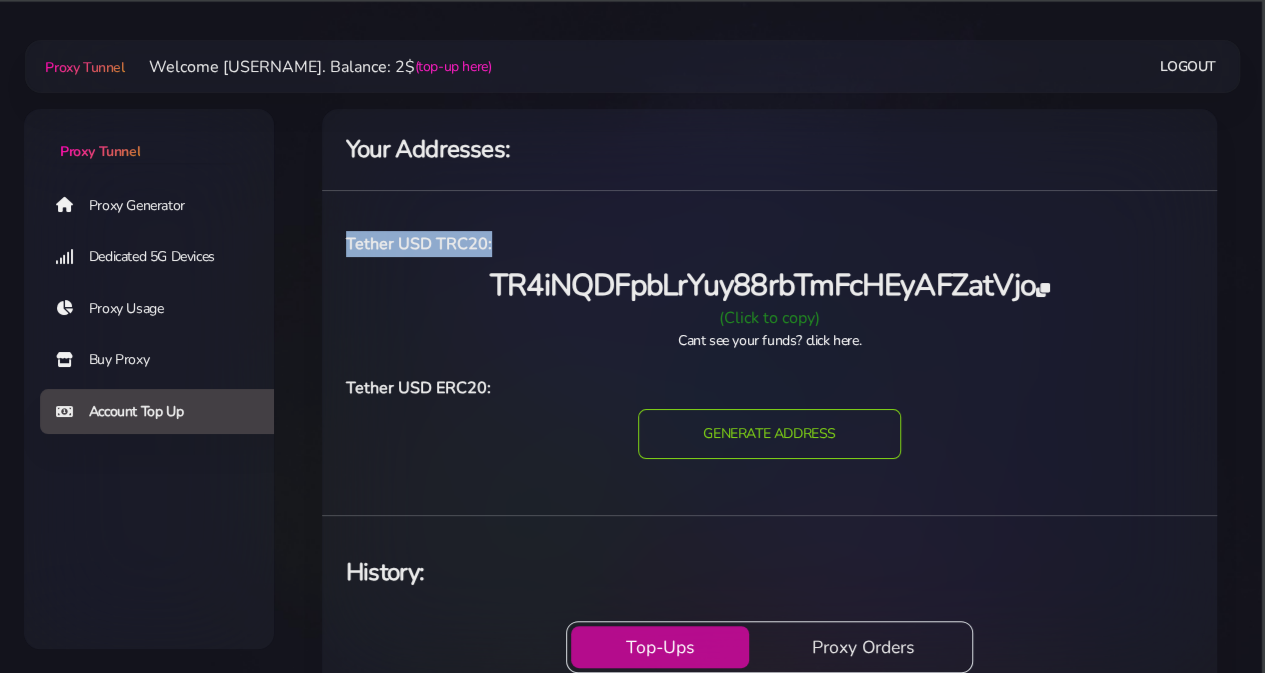 click on "Tether USD TRC20:" at bounding box center [769, 244] 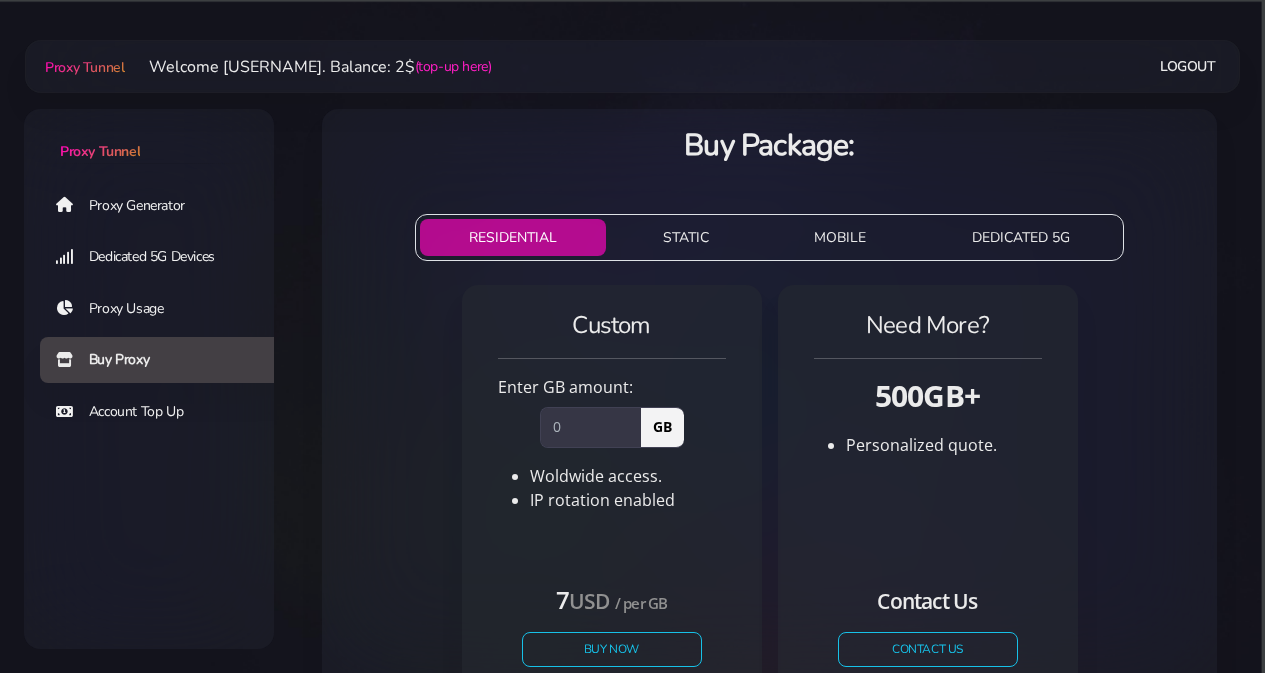 scroll, scrollTop: 100, scrollLeft: 0, axis: vertical 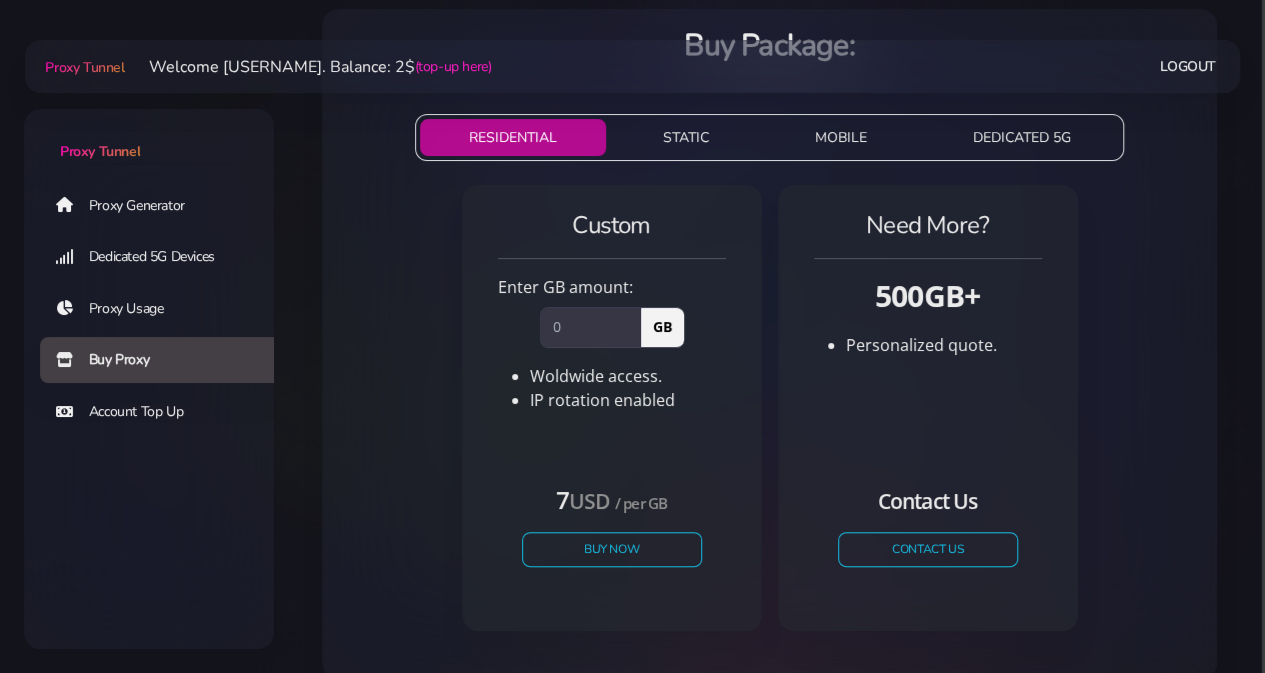click on "STATIC" at bounding box center [686, 137] 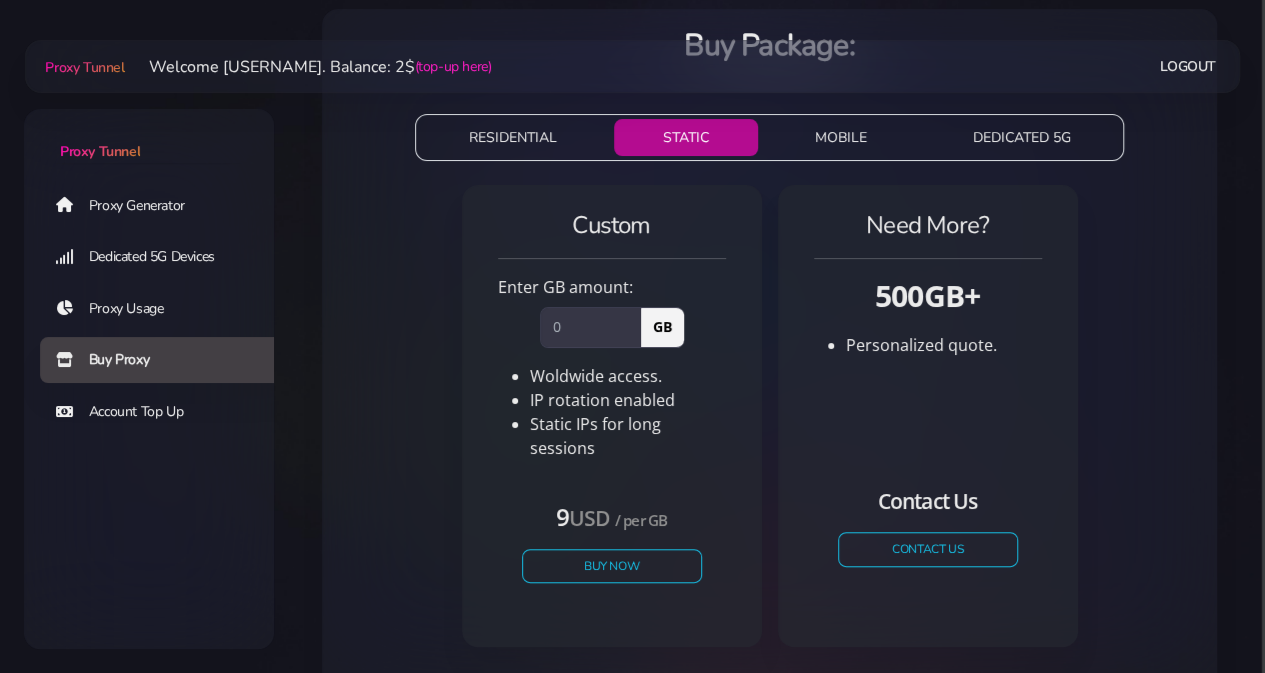 click on "Buy Proxy" at bounding box center (165, 360) 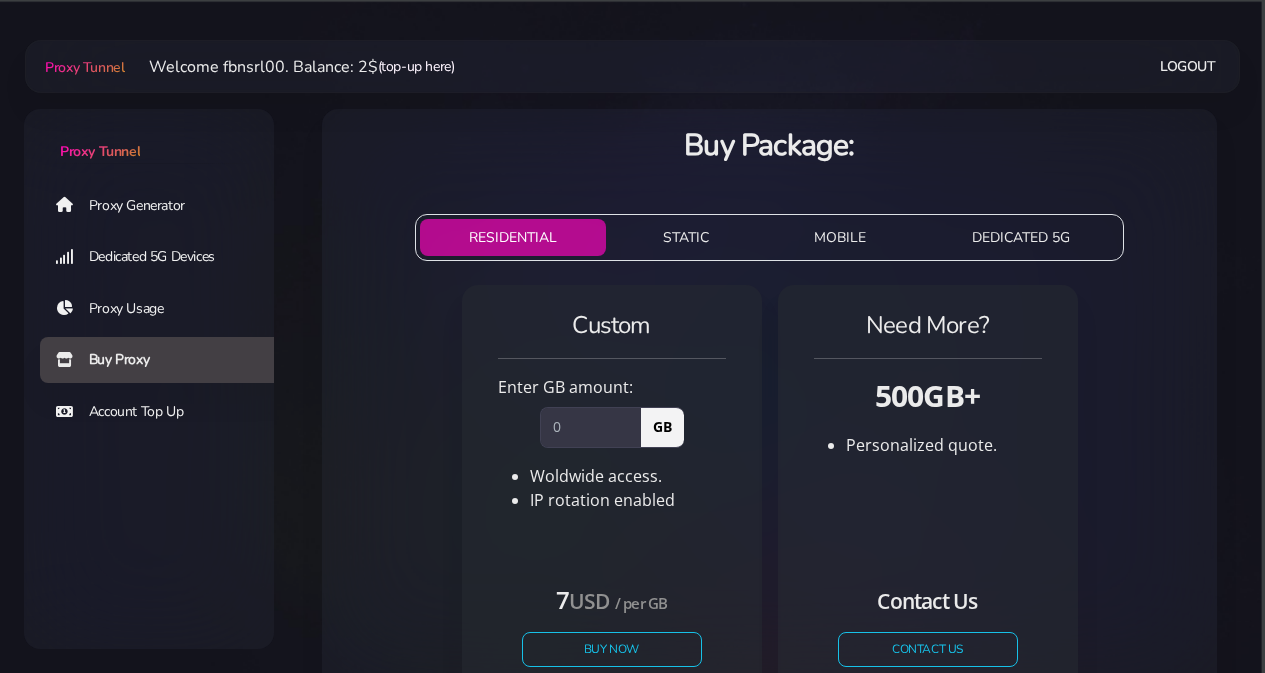 scroll, scrollTop: 0, scrollLeft: 0, axis: both 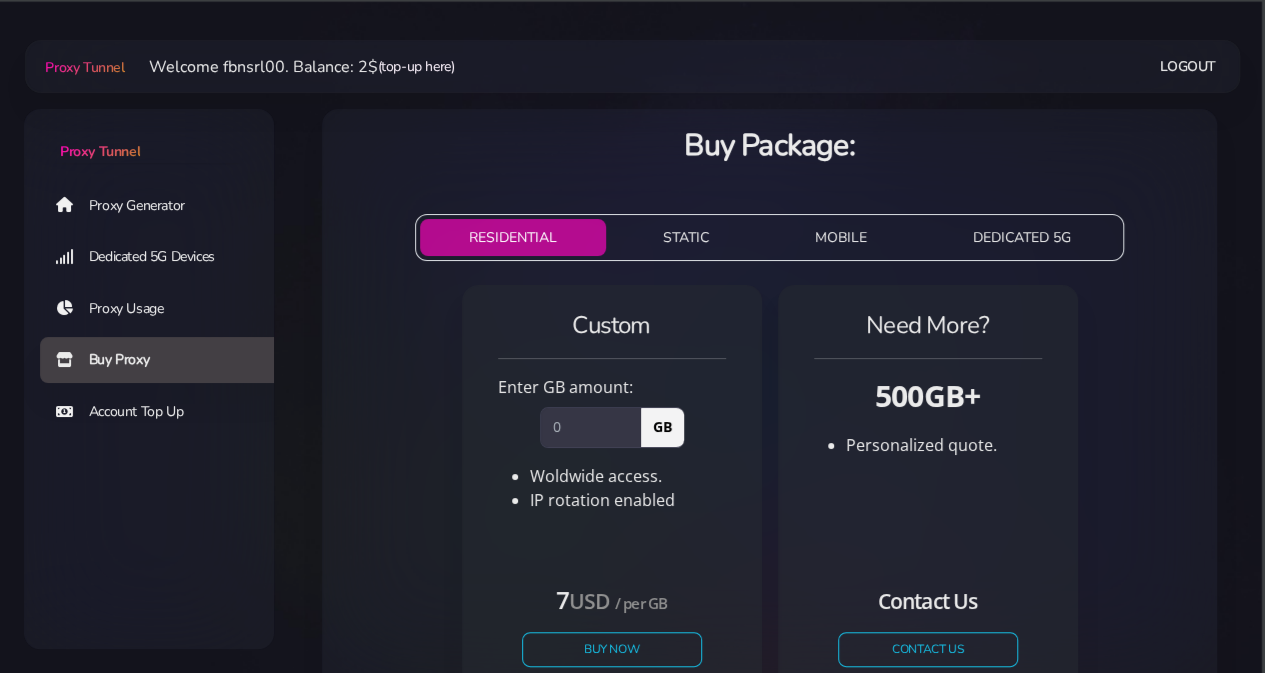 click on "(top-up here)" at bounding box center [416, 66] 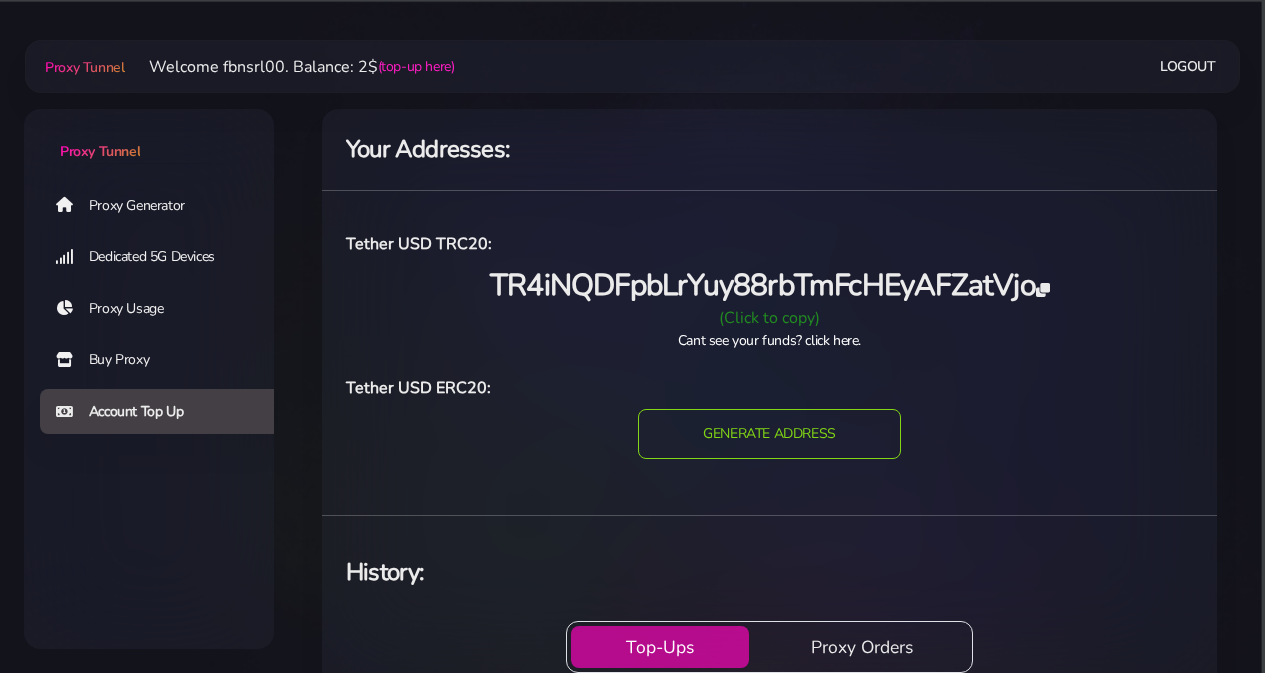 scroll, scrollTop: 0, scrollLeft: 0, axis: both 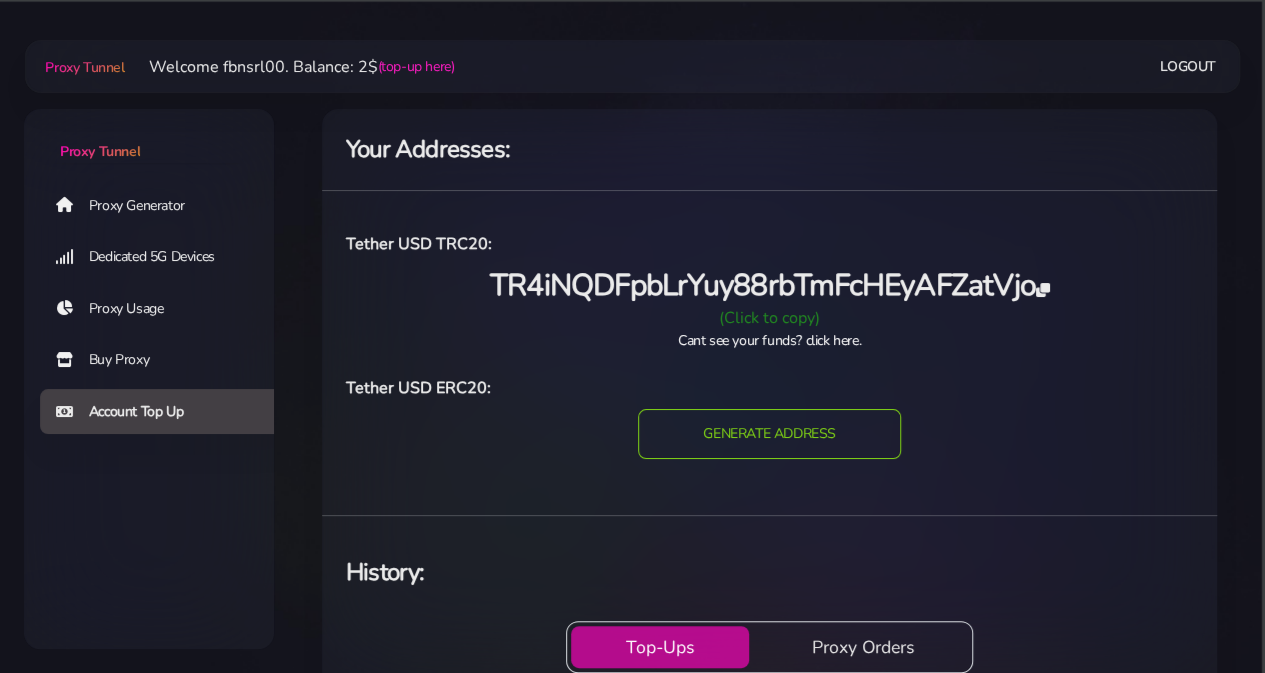 click on "(Click to copy)" at bounding box center [769, 318] 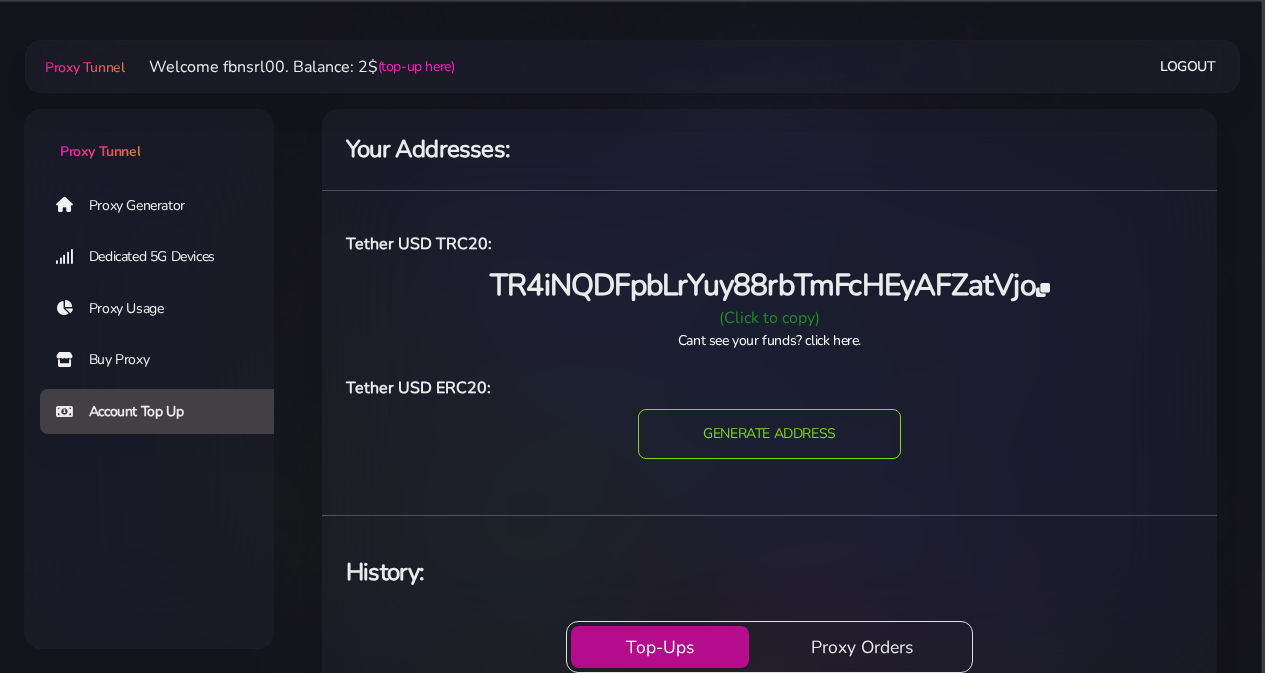 scroll, scrollTop: 0, scrollLeft: 0, axis: both 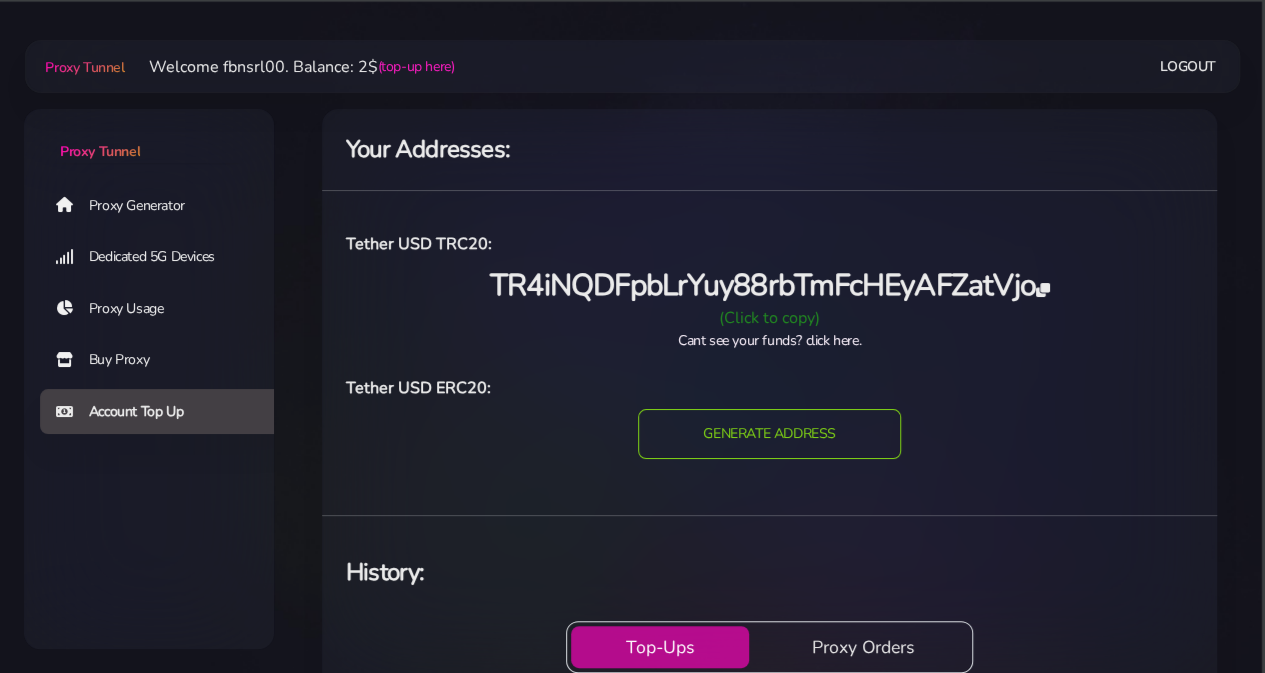 click on "Cant see your funds? click here." at bounding box center (769, 340) 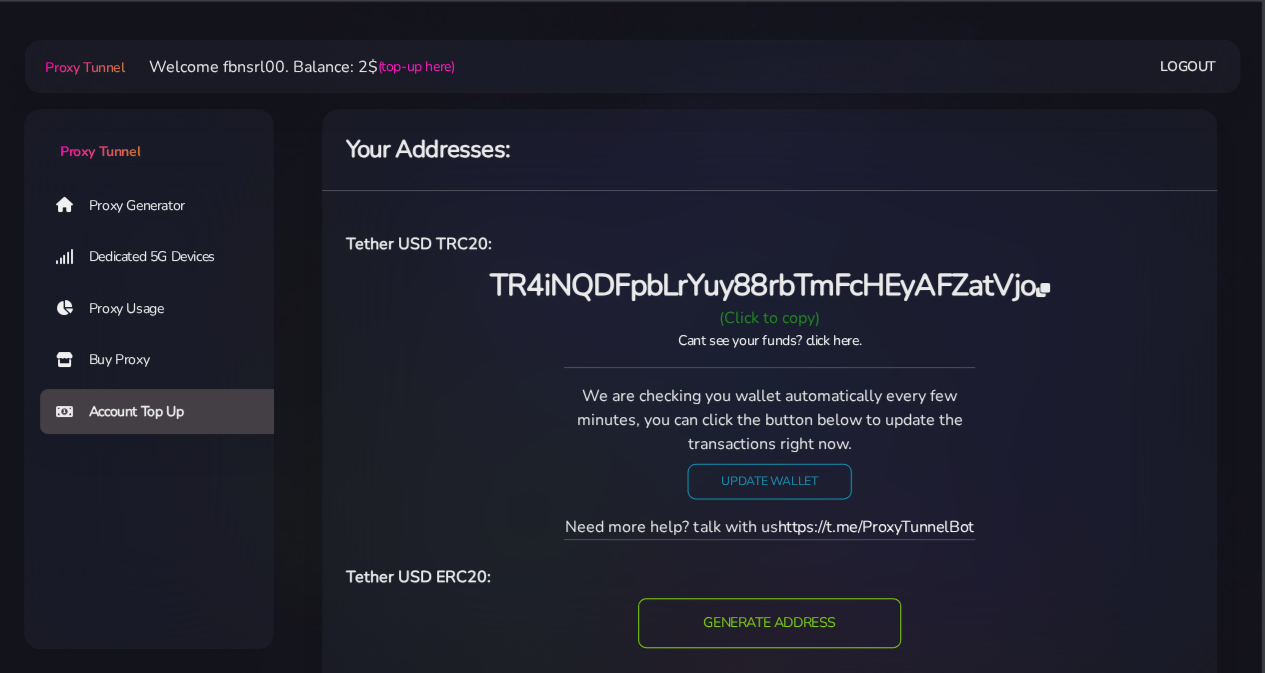 click on "Update Wallet" at bounding box center (769, 481) 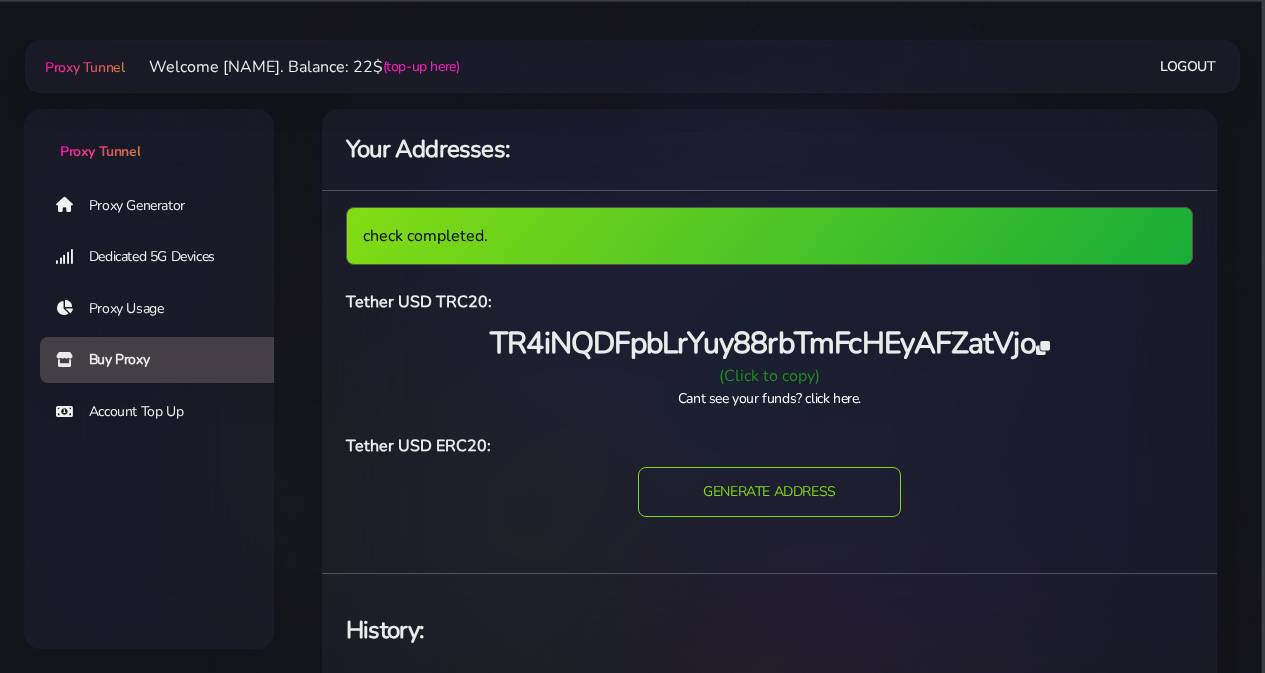 scroll, scrollTop: 0, scrollLeft: 0, axis: both 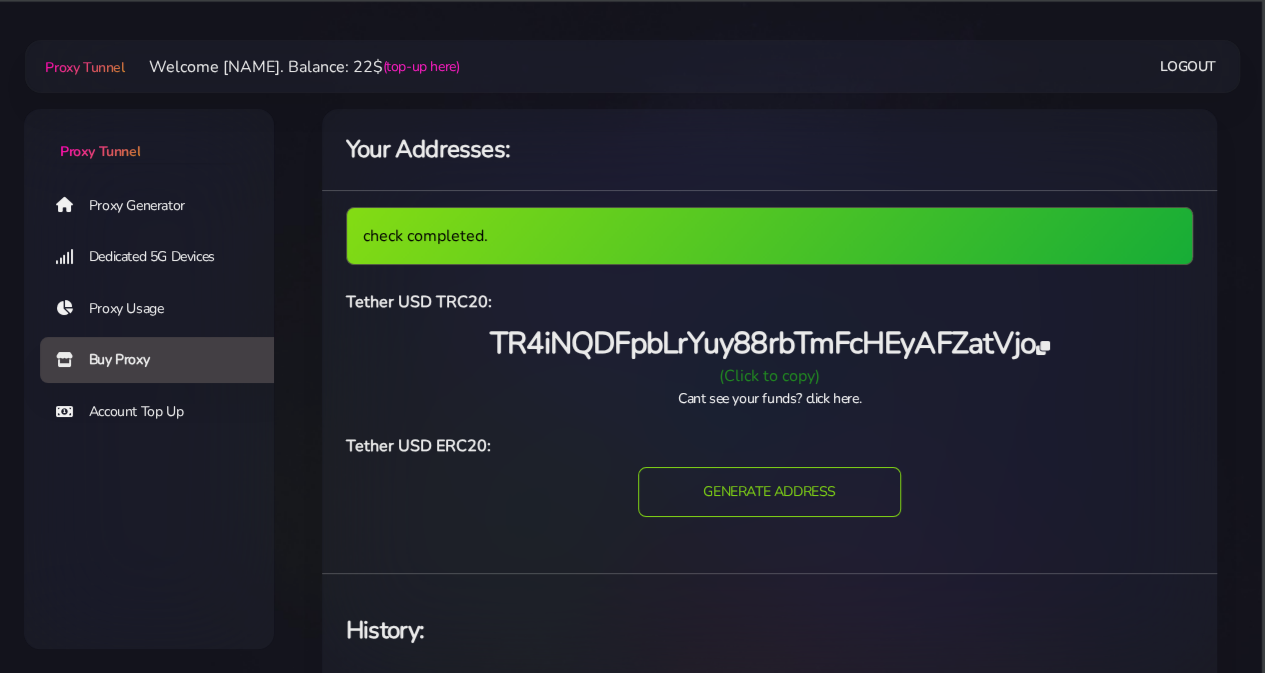 click on "Proxy Generator" at bounding box center (165, 205) 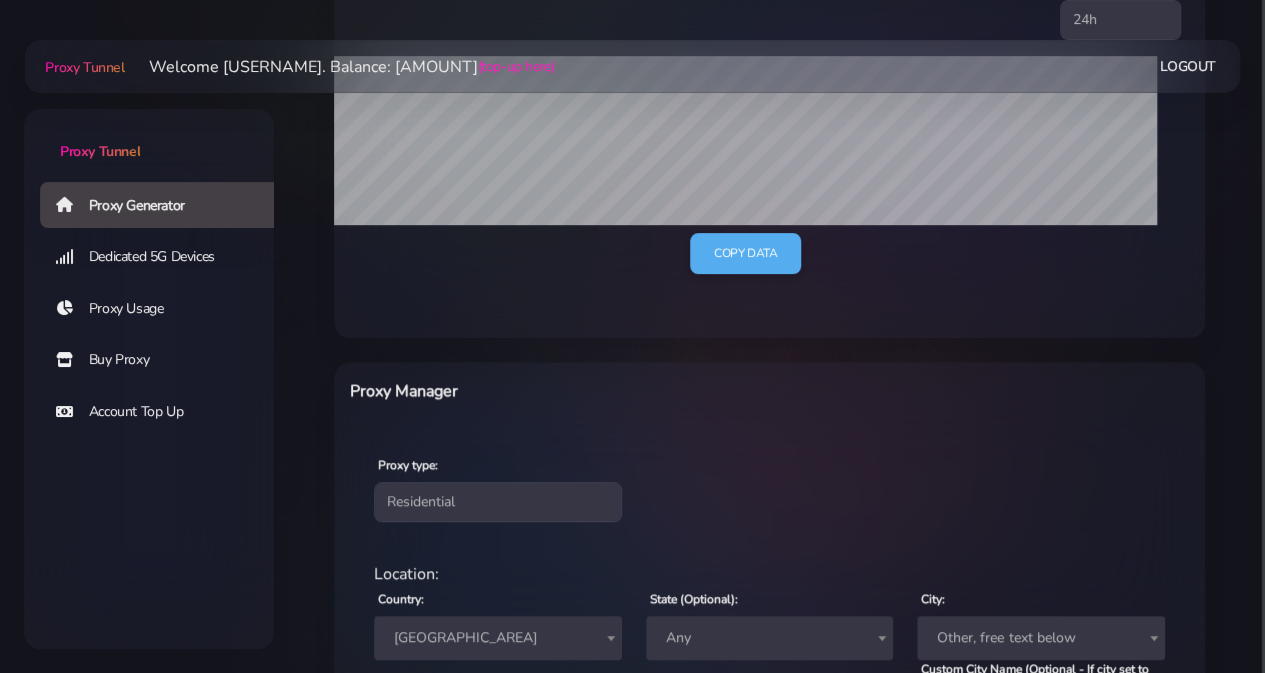 scroll, scrollTop: 500, scrollLeft: 0, axis: vertical 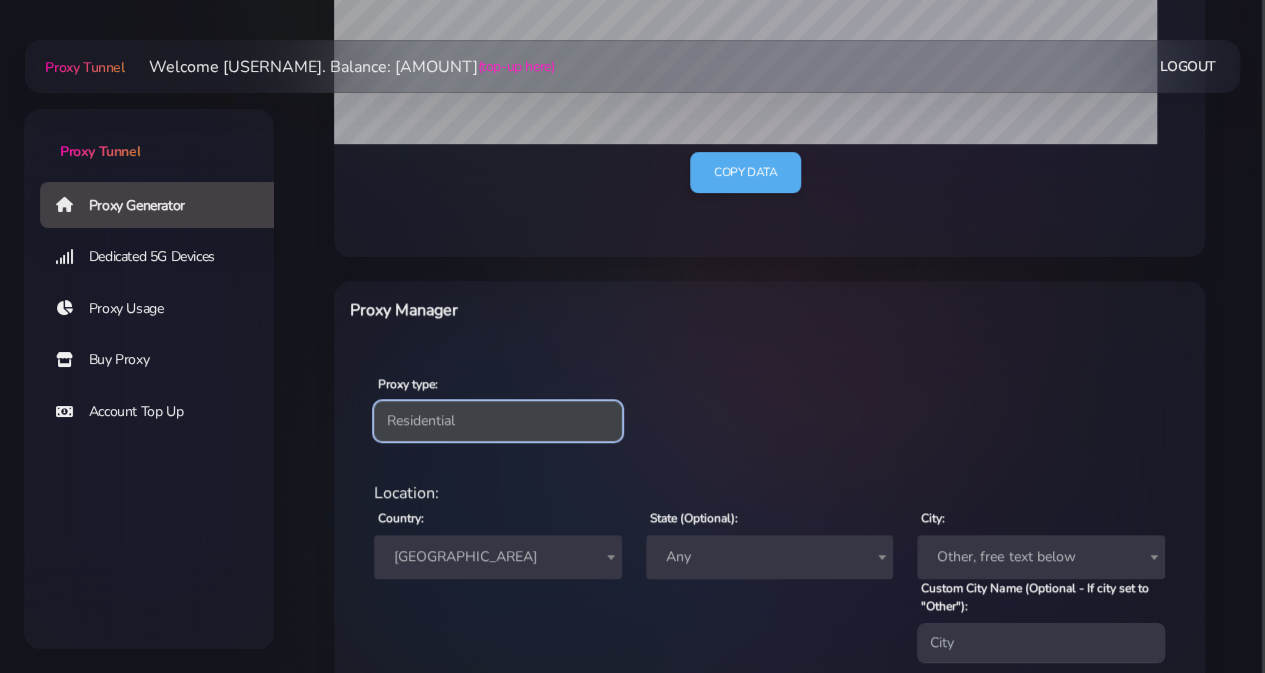 click on "[TYPE]
[TYPE]
[TYPE]" at bounding box center (498, 421) 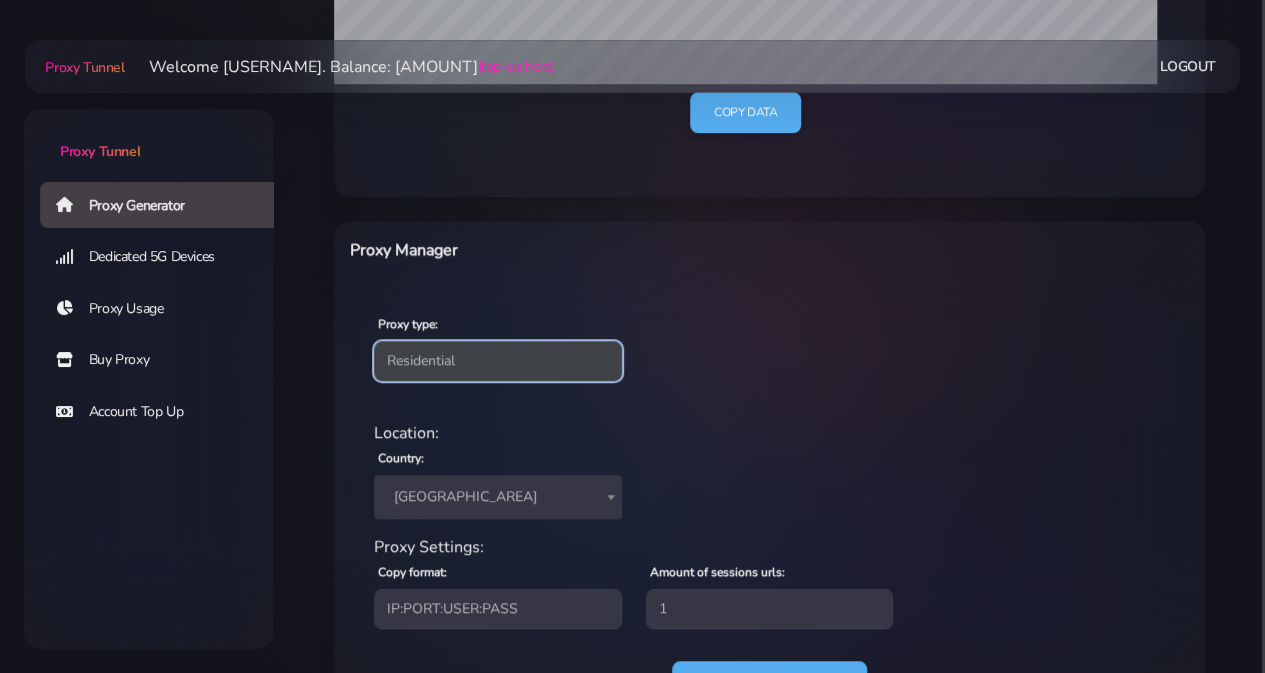 scroll, scrollTop: 659, scrollLeft: 0, axis: vertical 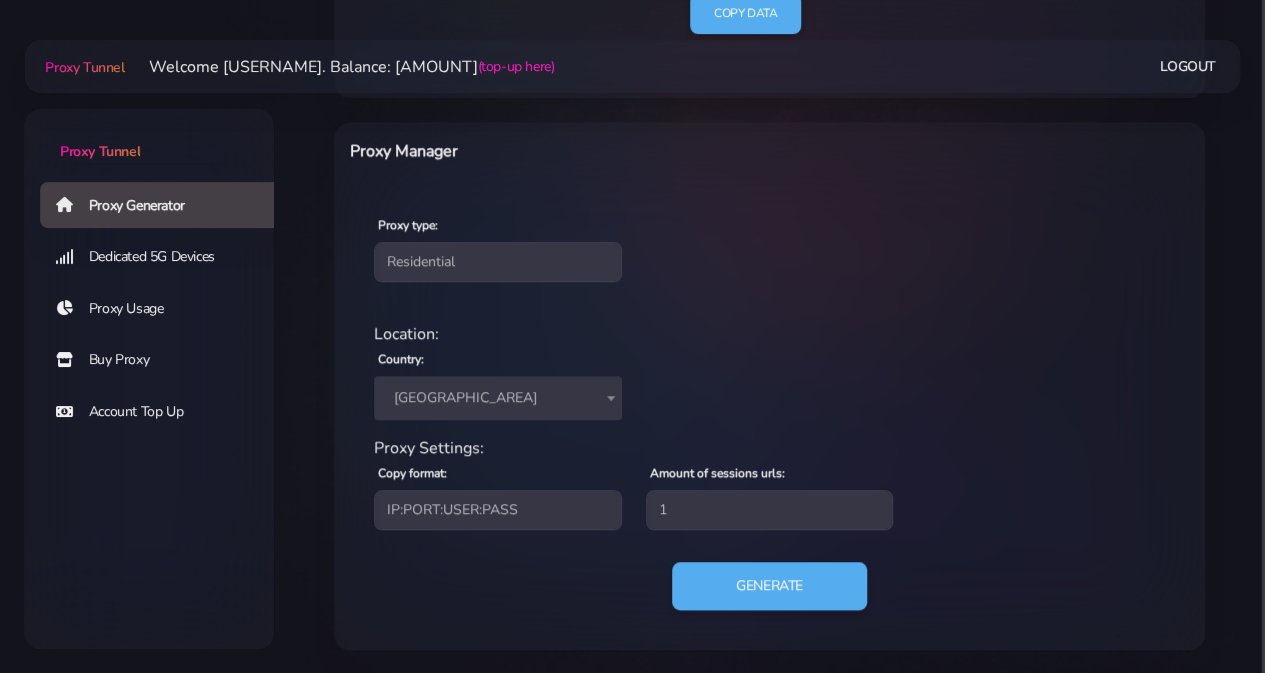 click on "[GEOGRAPHIC_AREA]" at bounding box center (498, 398) 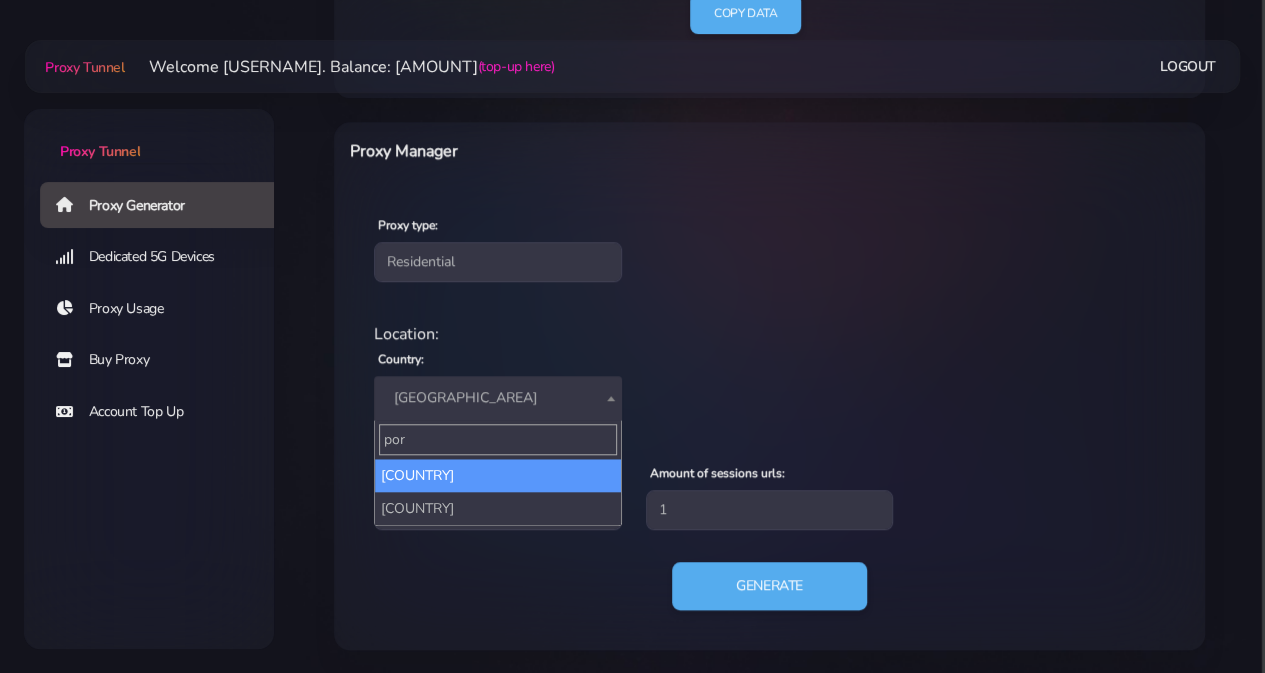 type on "por" 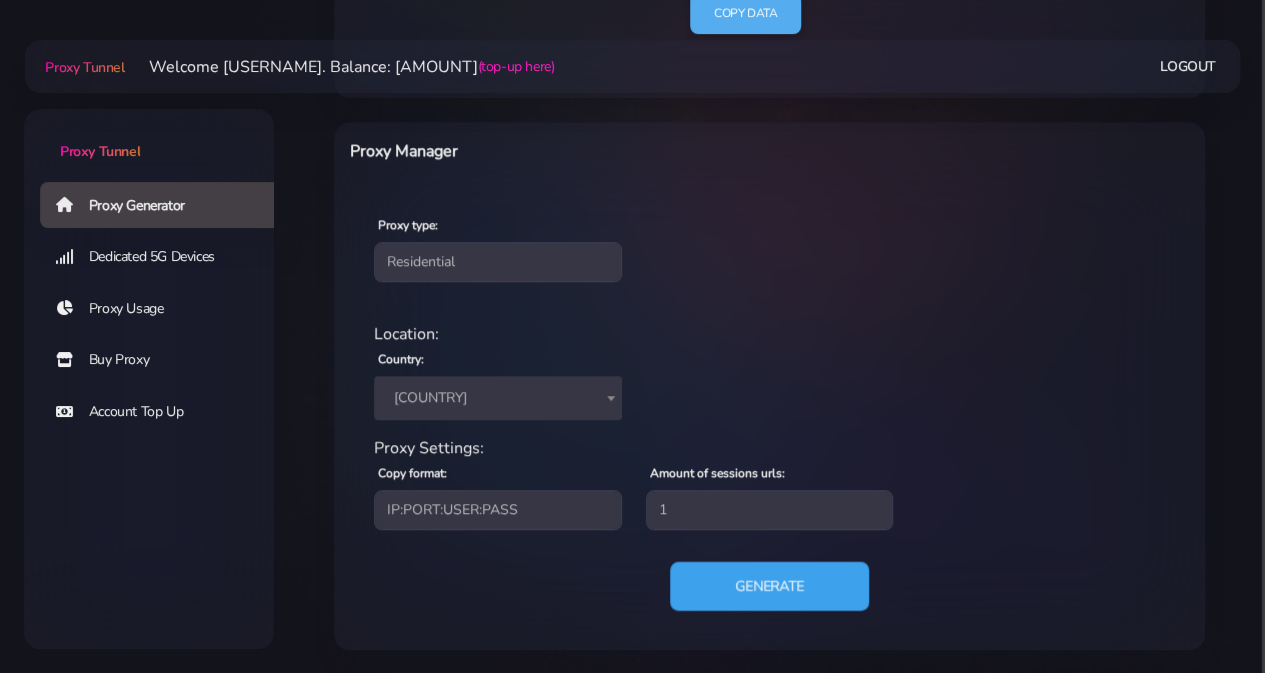 click on "Generate" at bounding box center [769, 586] 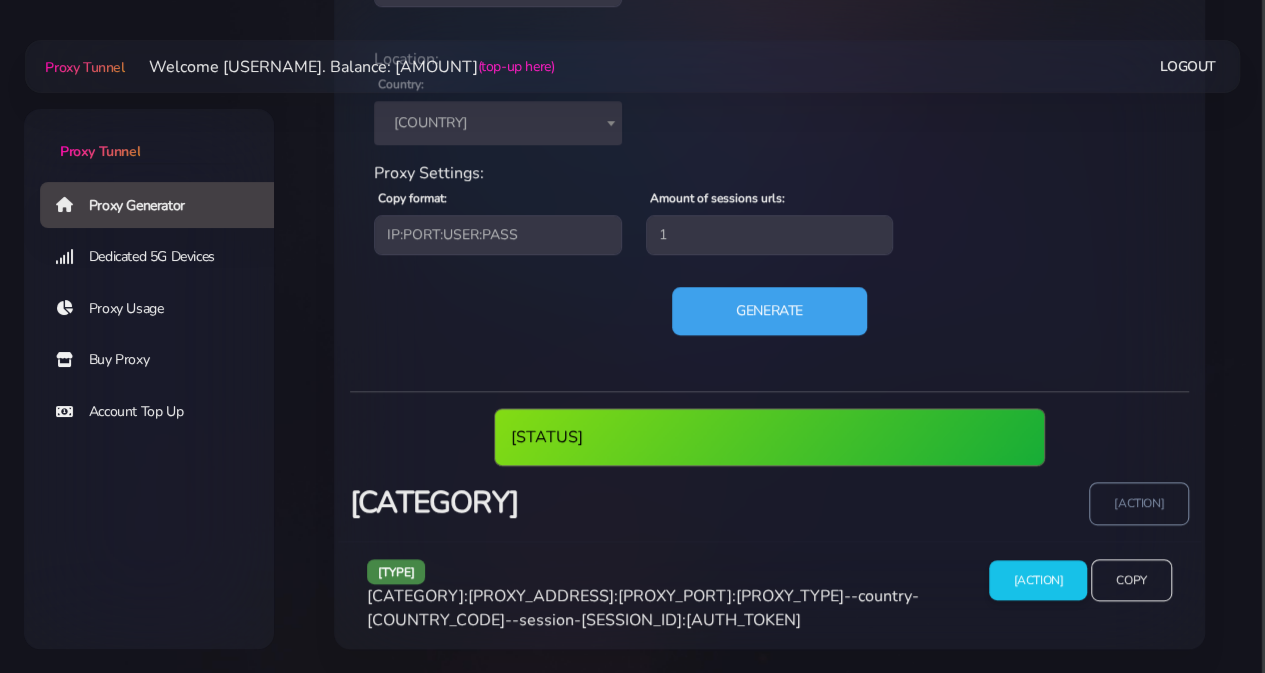 scroll, scrollTop: 973, scrollLeft: 0, axis: vertical 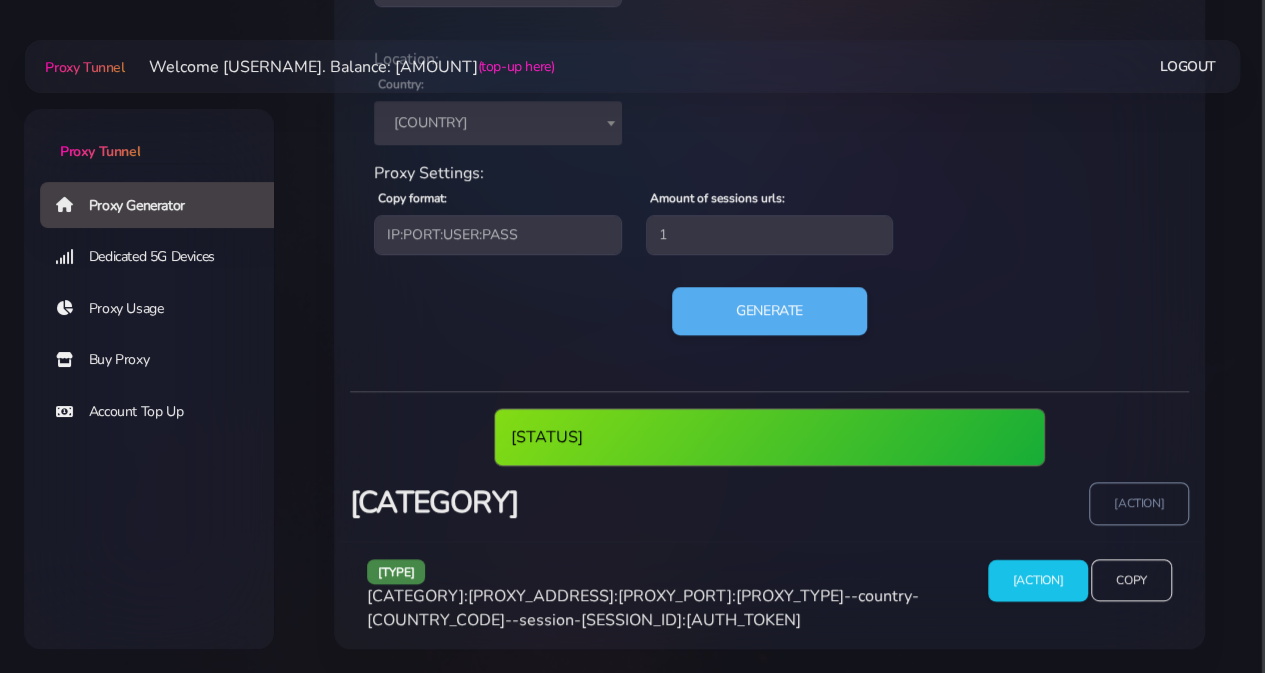 click on "[ACTION]" at bounding box center (1038, 580) 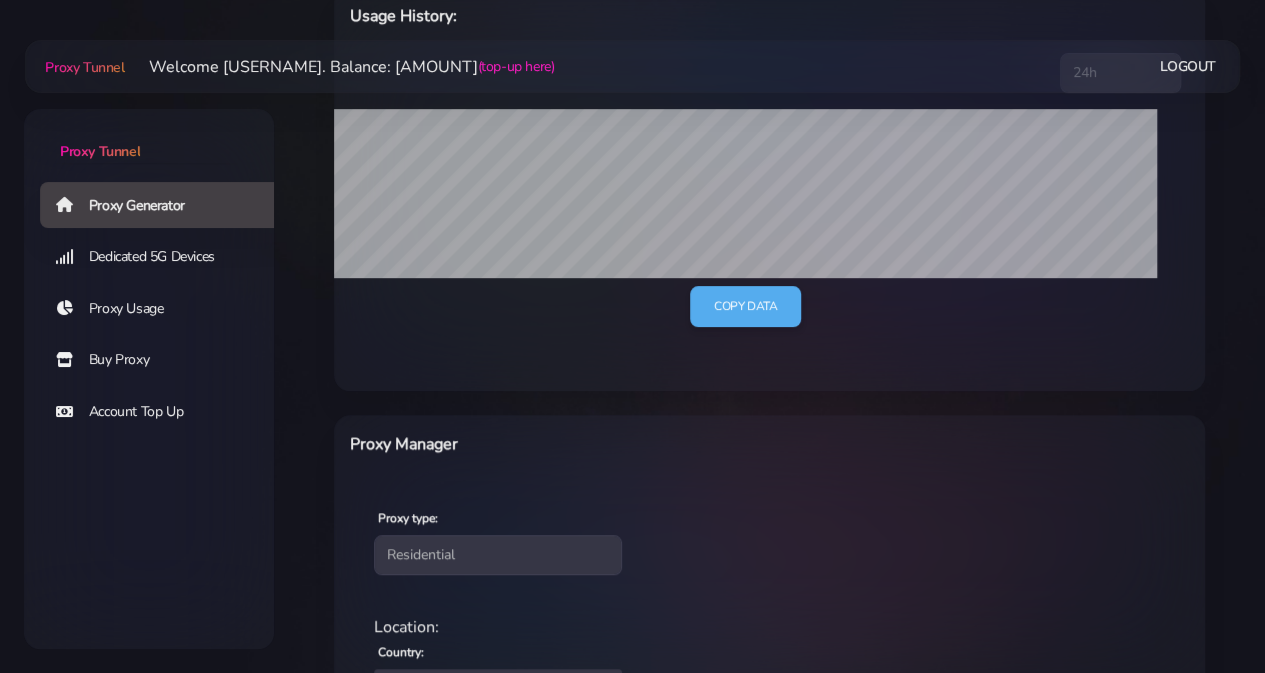 scroll, scrollTop: 358, scrollLeft: 0, axis: vertical 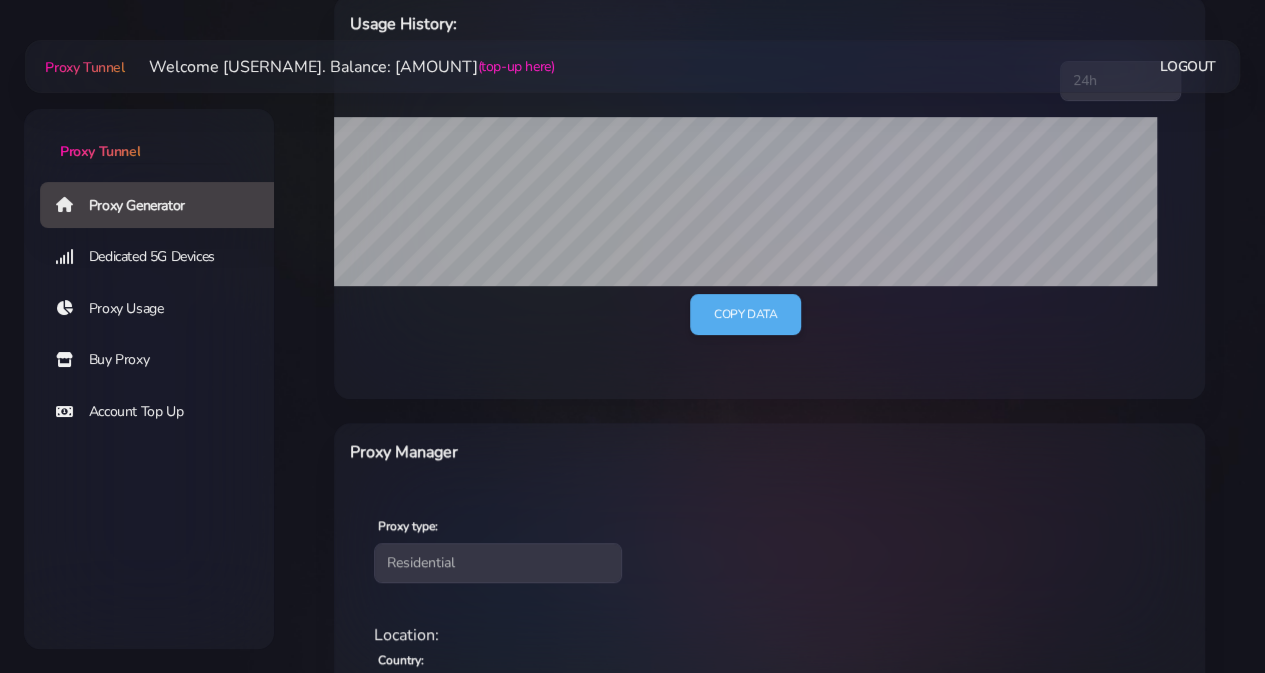 click on "Buy Proxy" at bounding box center [165, 360] 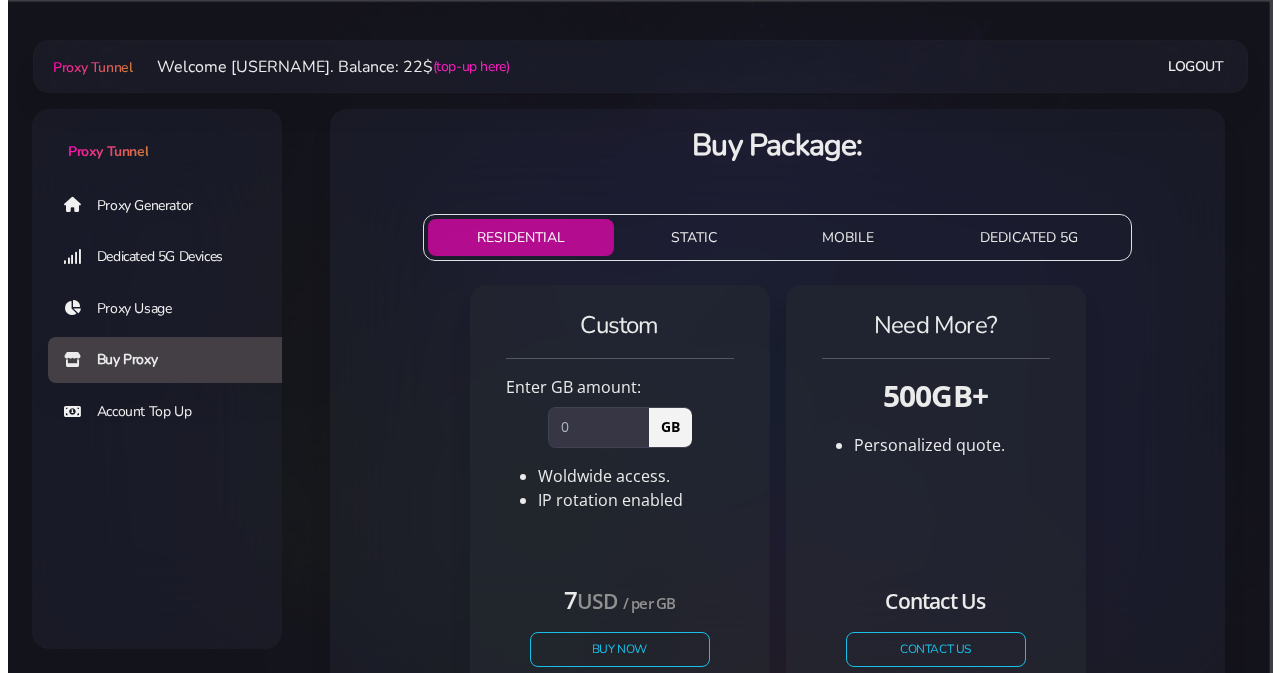 scroll, scrollTop: 0, scrollLeft: 0, axis: both 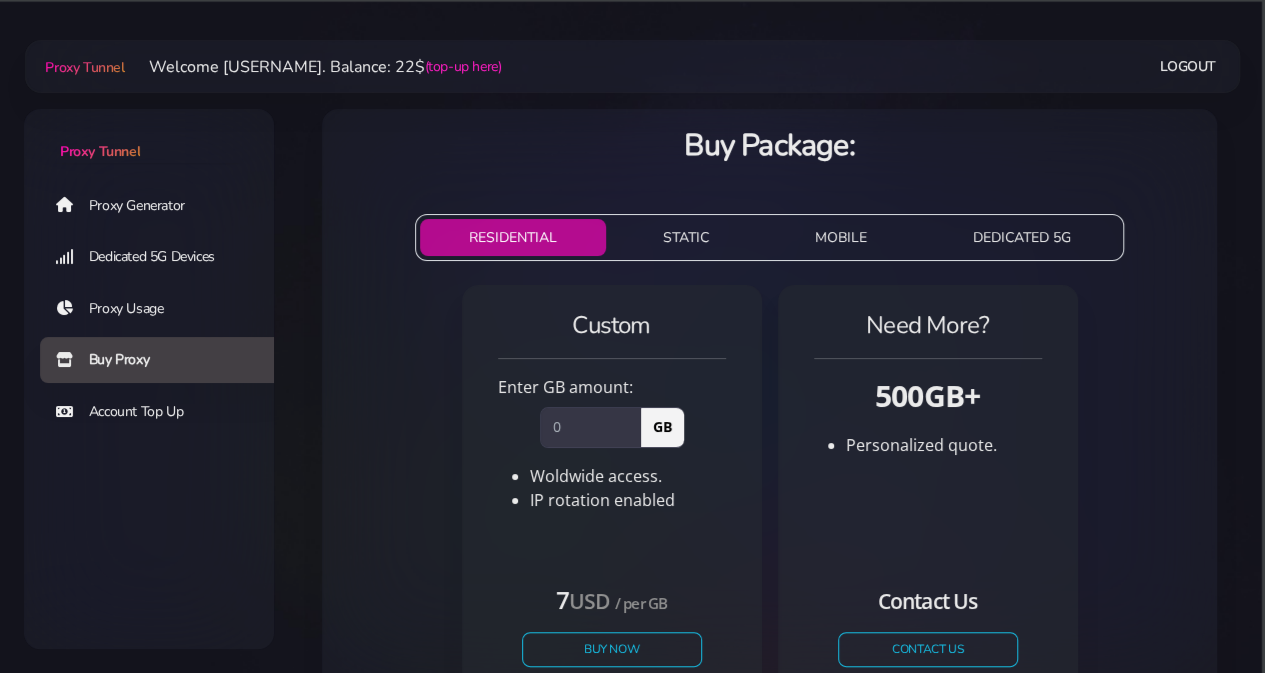click on "STATIC" at bounding box center [686, 237] 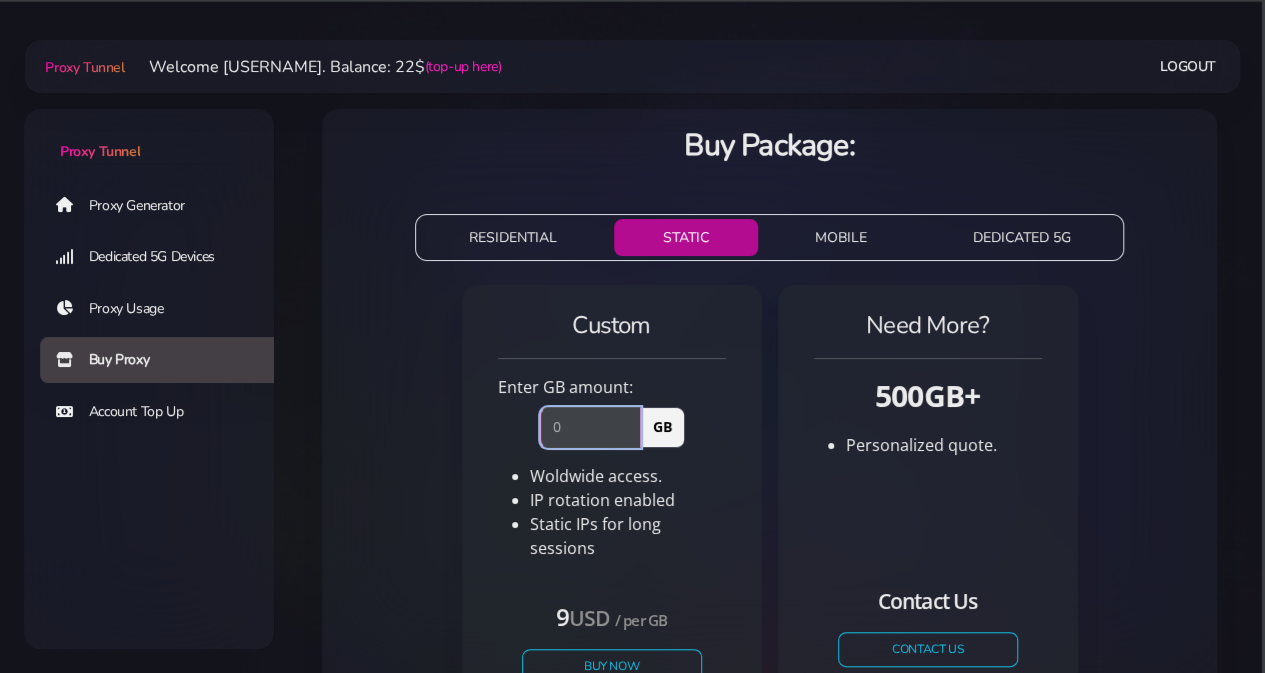 click at bounding box center [590, 427] 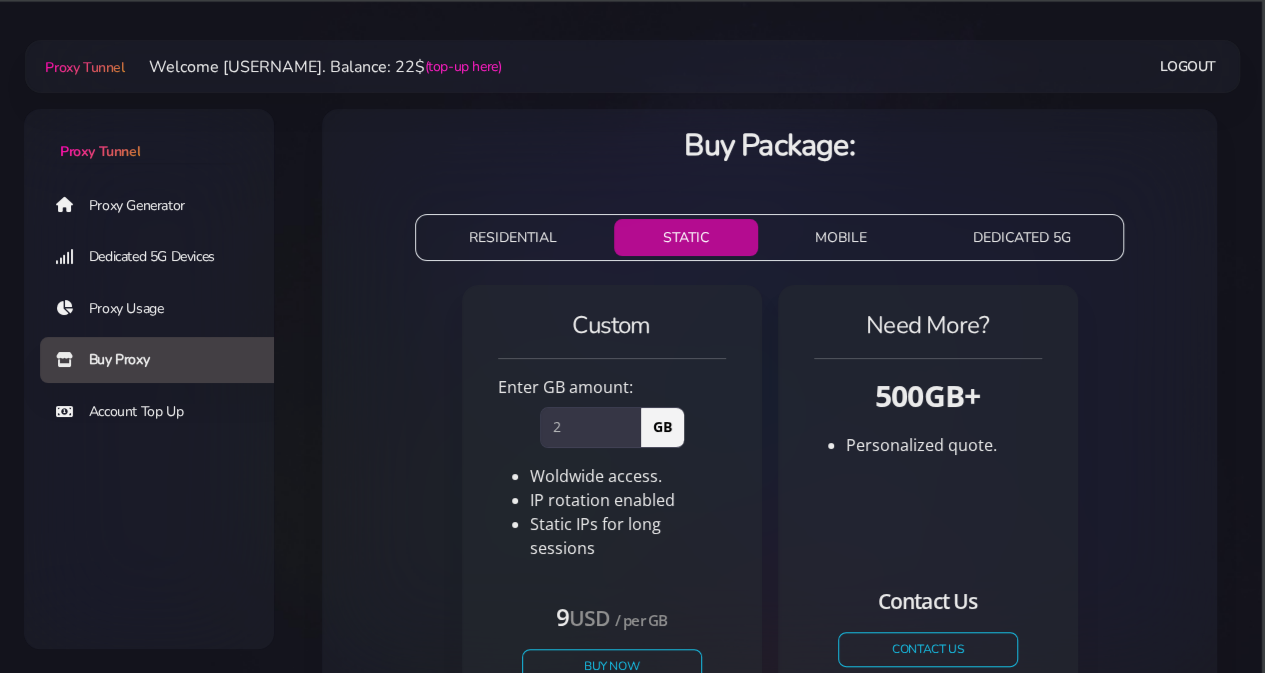 click on "Woldwide access.
IP rotation enabled
Static IPs for long sessions" at bounding box center (612, 512) 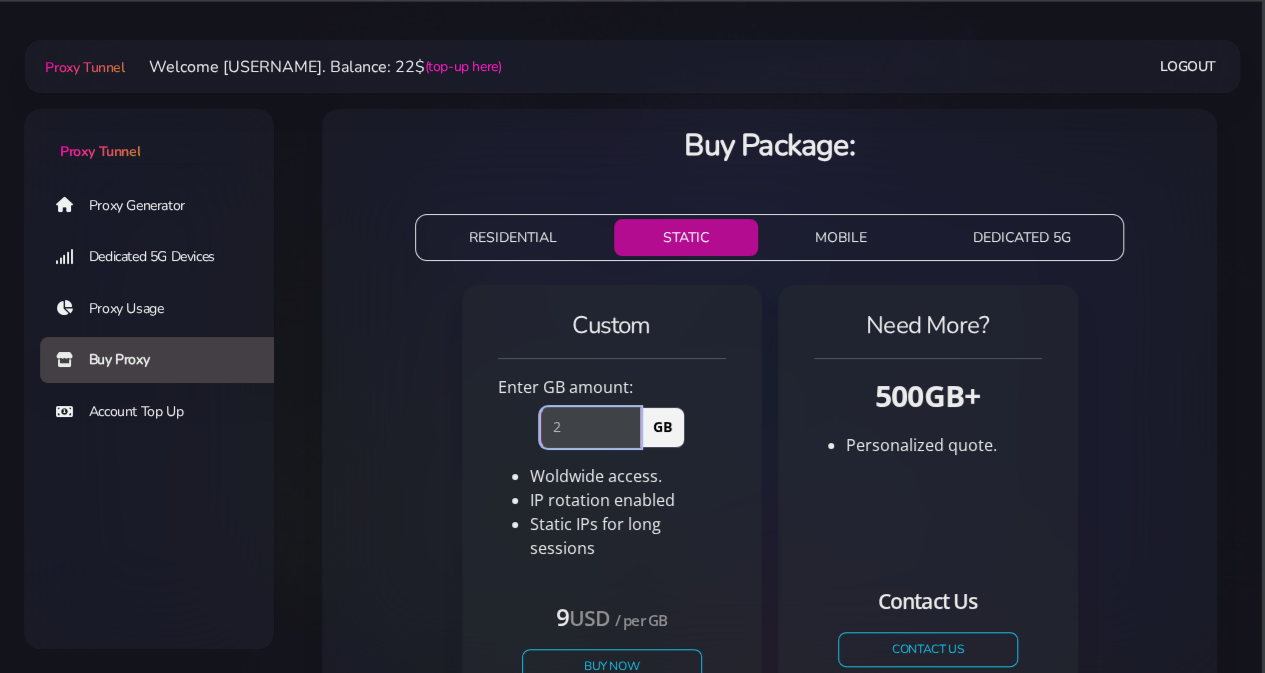 drag, startPoint x: 575, startPoint y: 427, endPoint x: 504, endPoint y: 418, distance: 71.568146 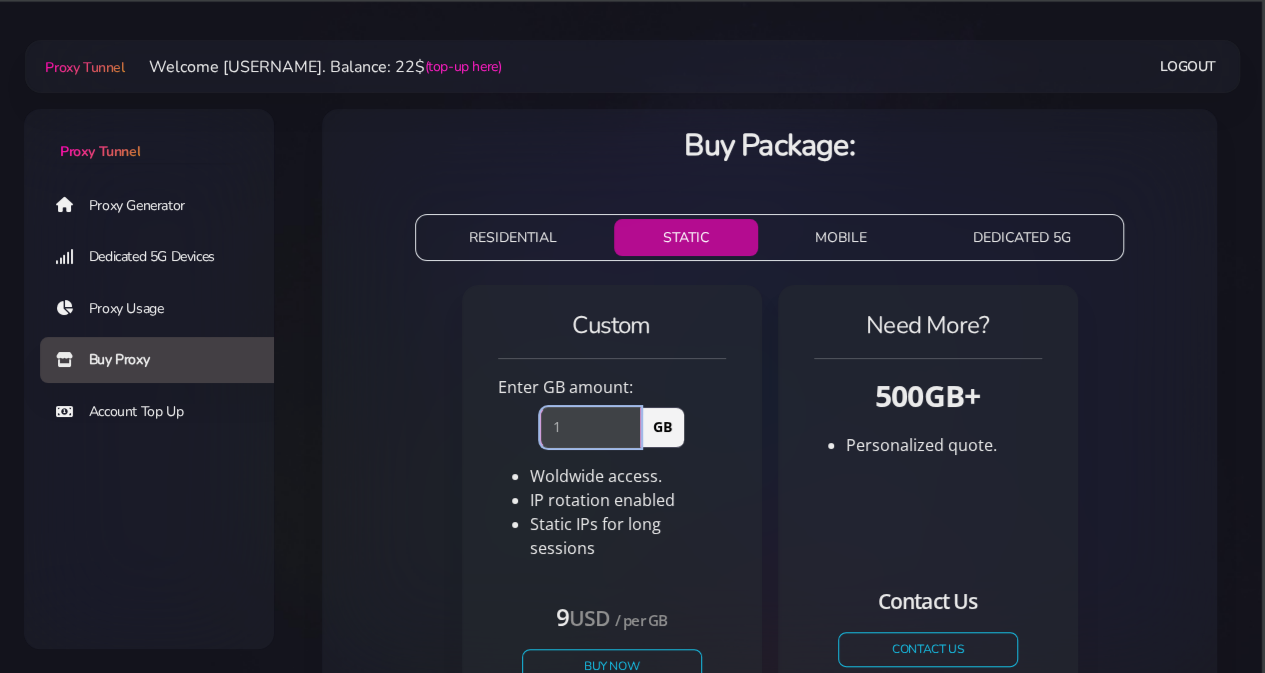 type on "1" 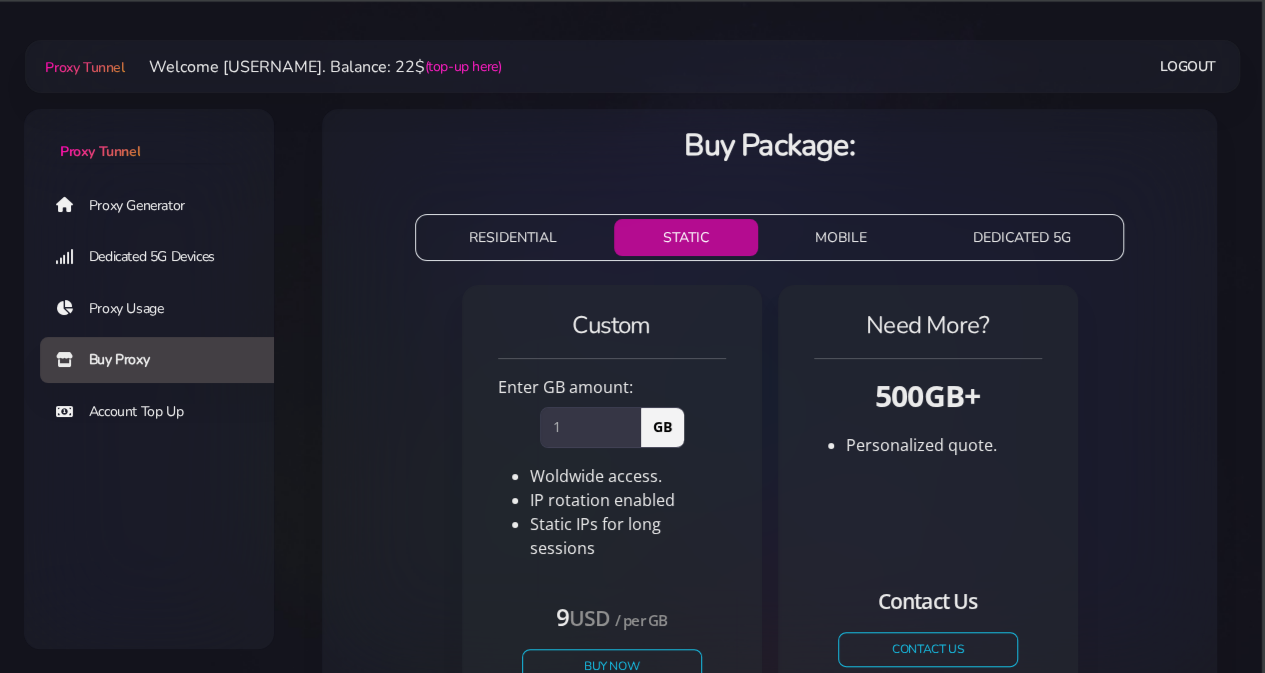 click on "Custom
Enter GB amount:
1
GB
Woldwide access.
IP rotation enabled" at bounding box center [612, 442] 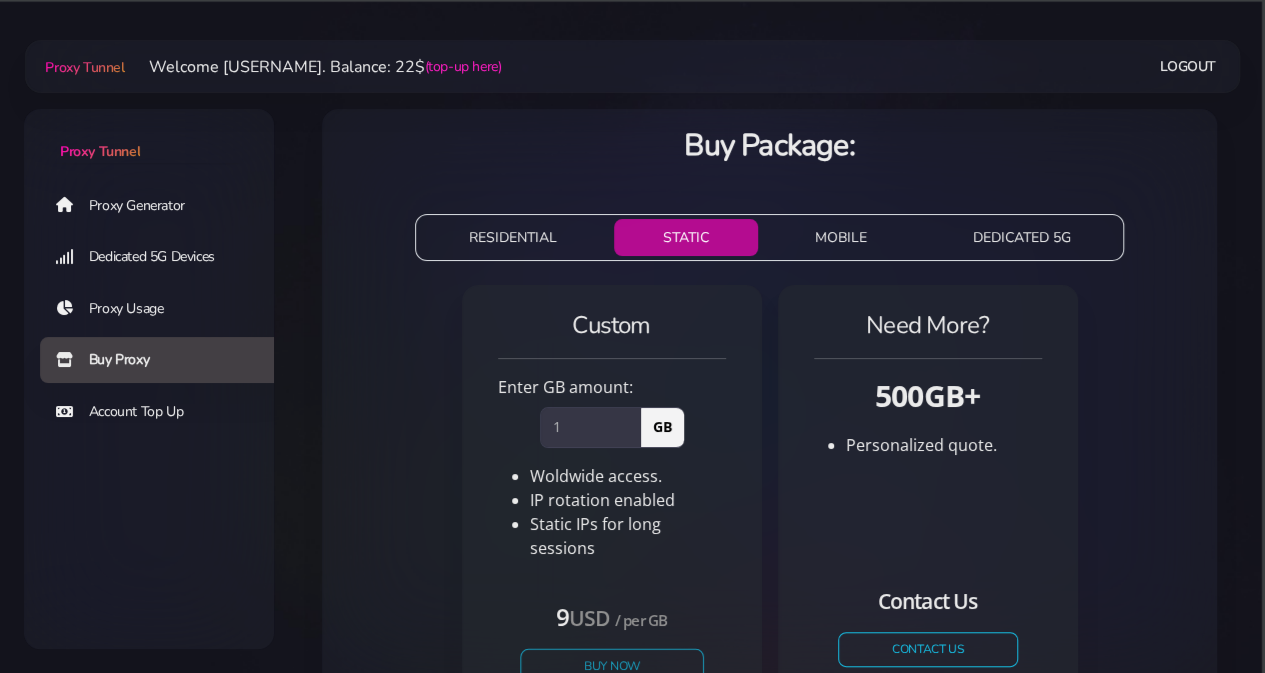 click on "Buy Now" at bounding box center (612, 665) 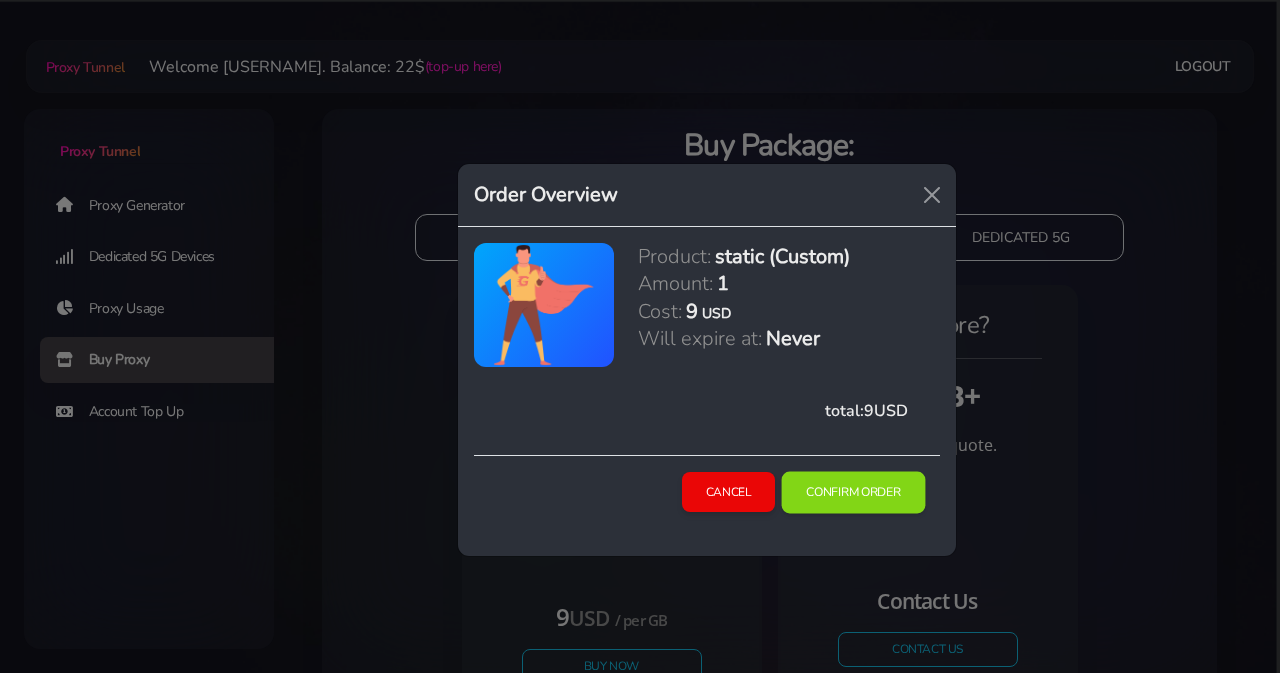 click on "Confirm Order" at bounding box center (854, 492) 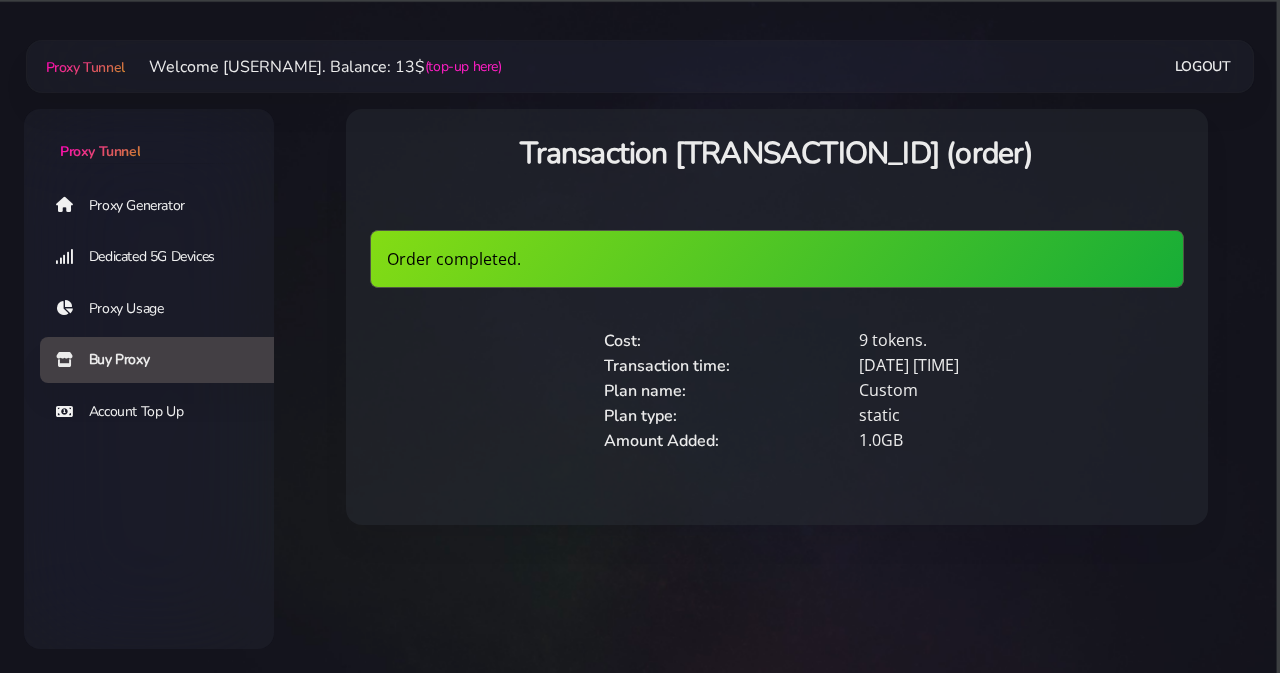scroll, scrollTop: 0, scrollLeft: 0, axis: both 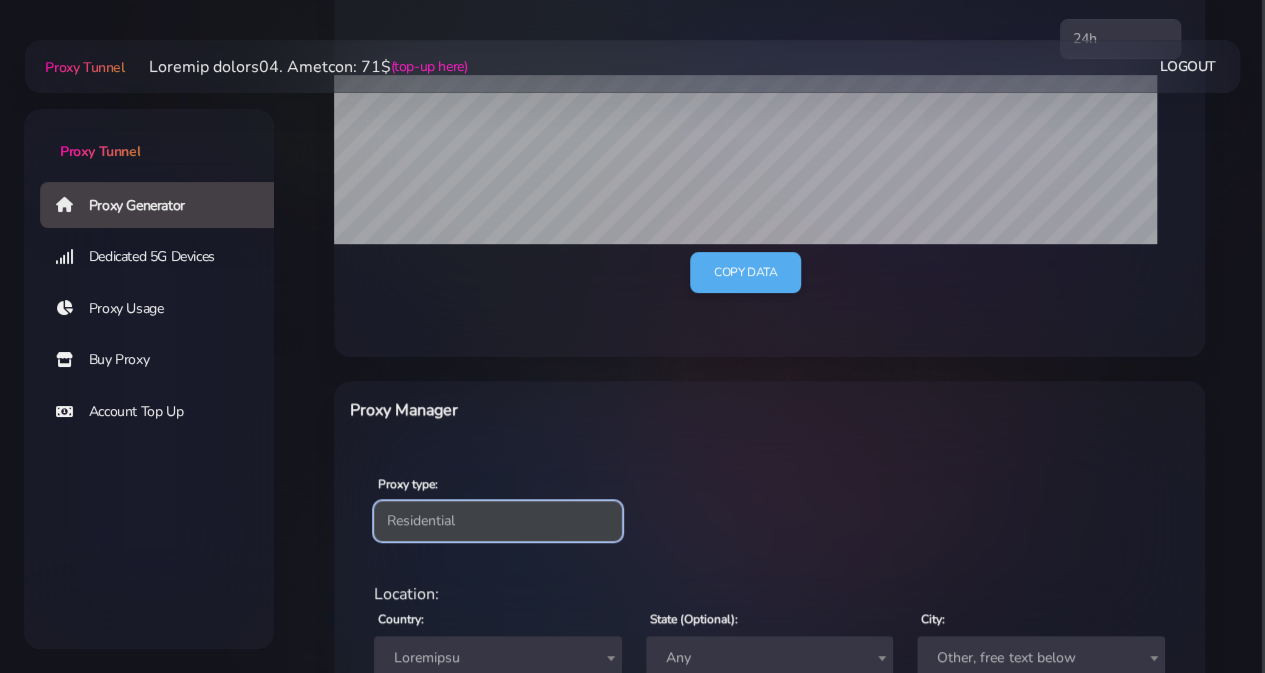 click on "Loremipsumd
Sitame
Consec" at bounding box center (498, 521) 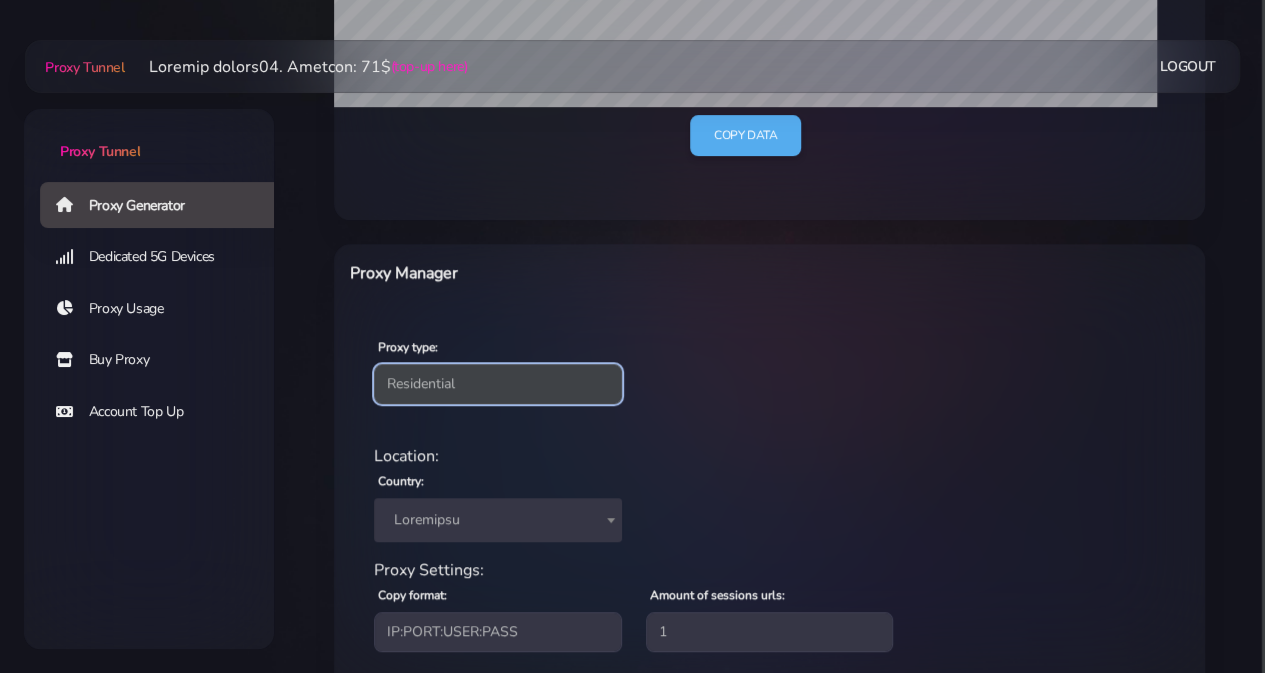 scroll, scrollTop: 600, scrollLeft: 0, axis: vertical 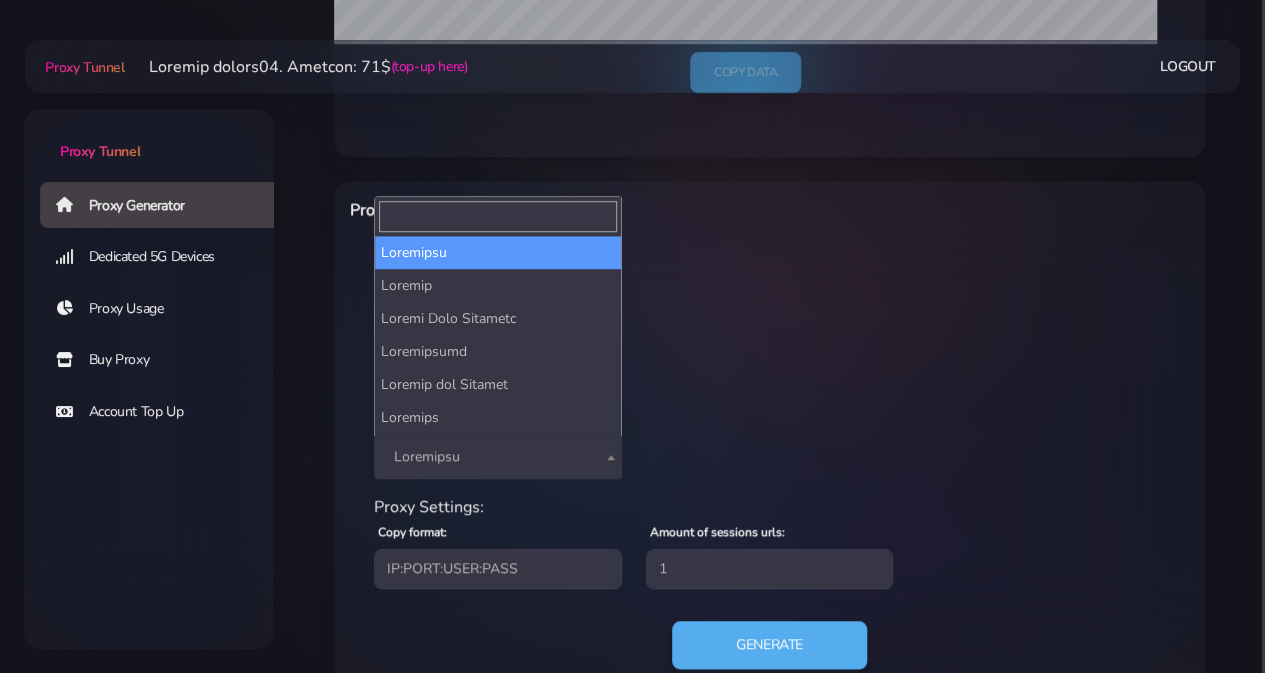 click on "Loremipsu" at bounding box center [498, 457] 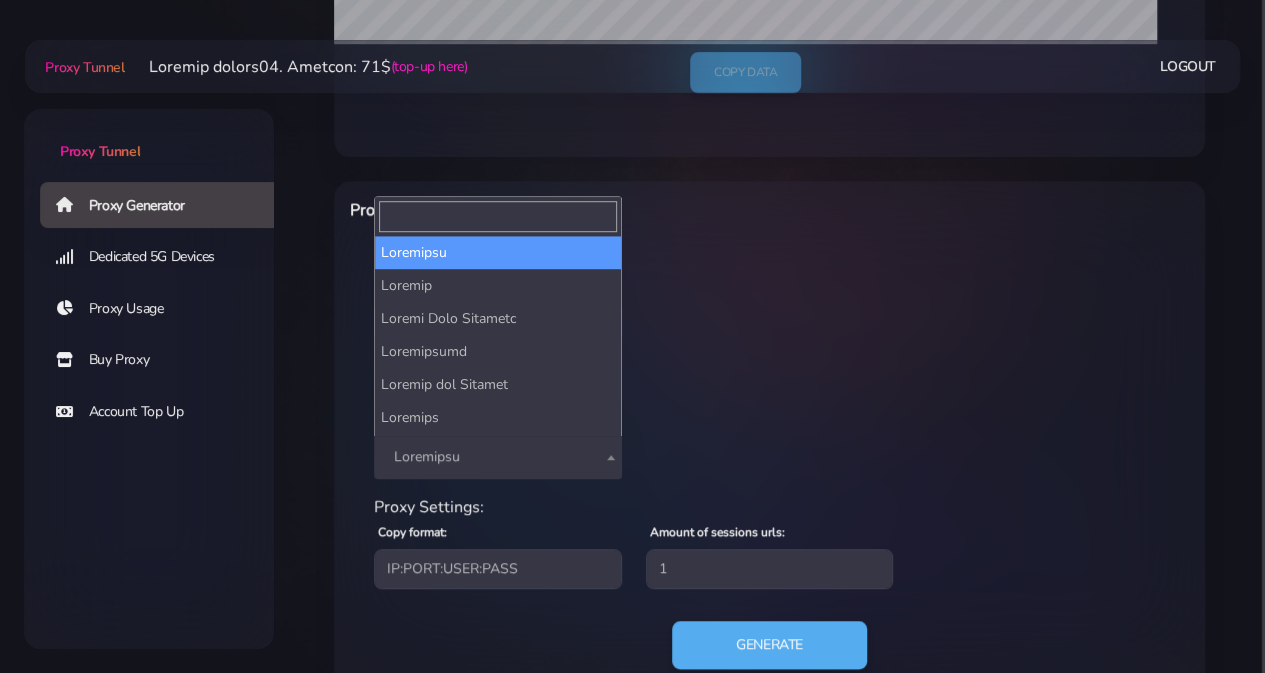 drag, startPoint x: 454, startPoint y: 282, endPoint x: 446, endPoint y: 209, distance: 73.43705 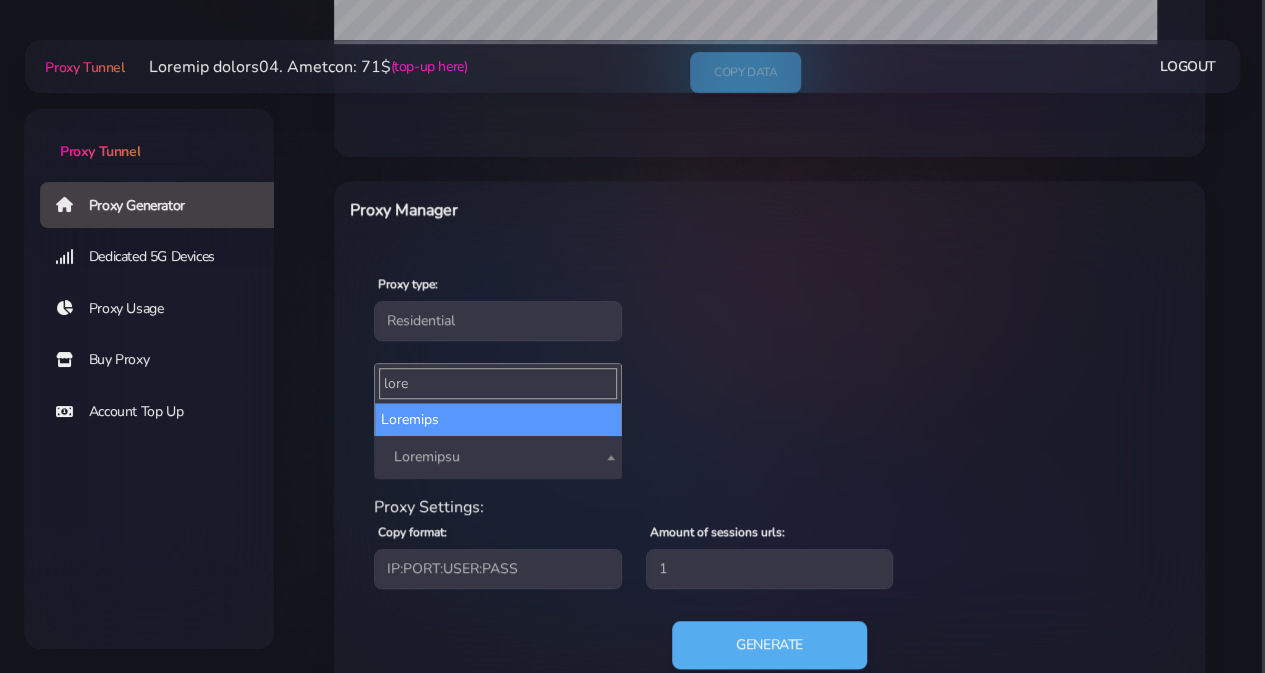type on "lore" 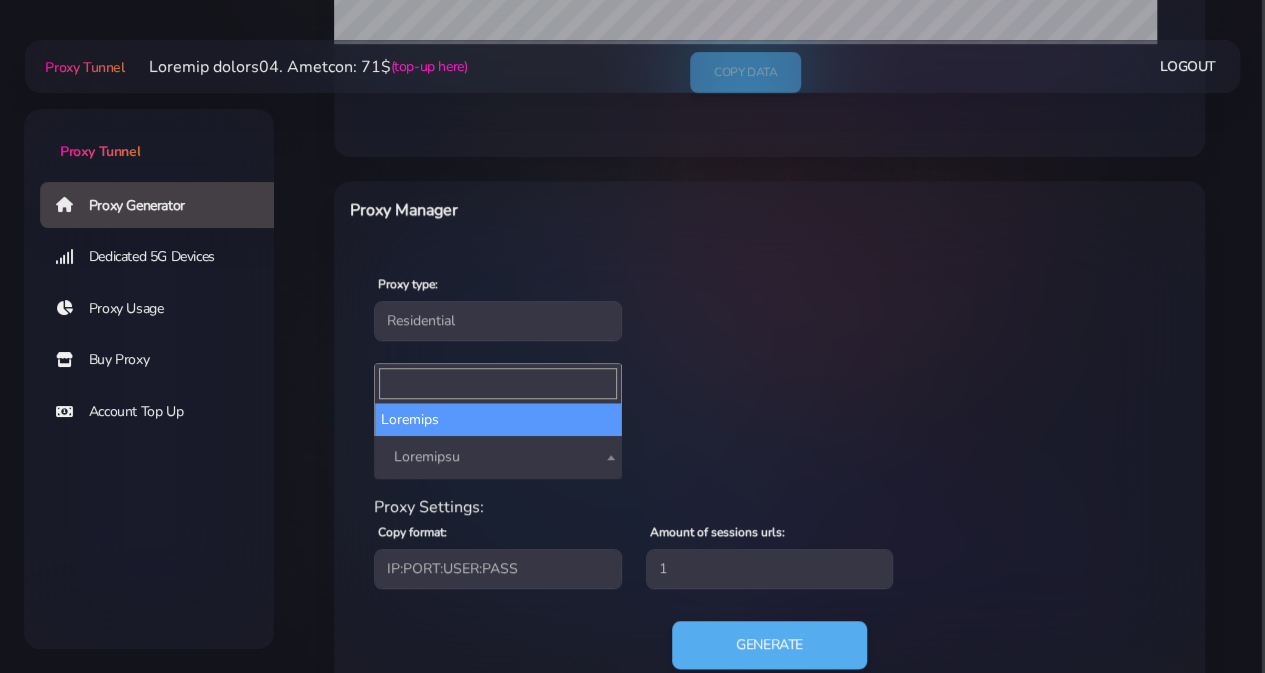 click on "Loremipsu" at bounding box center (498, 457) 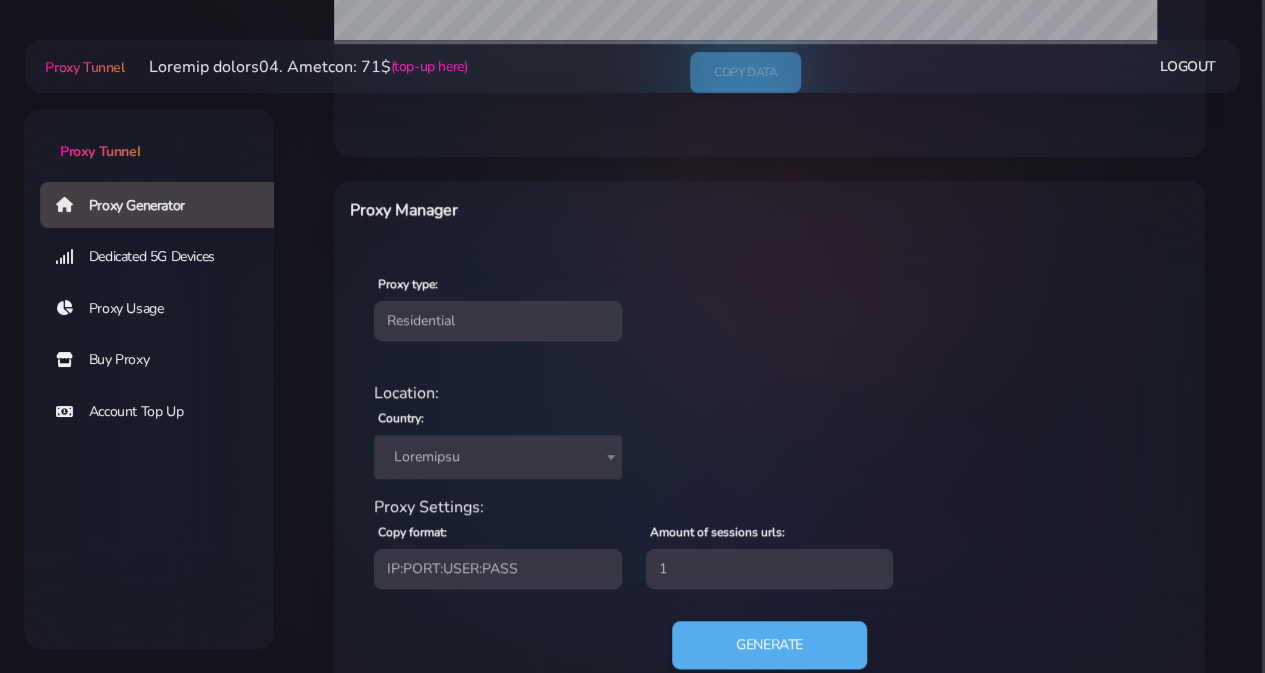 click on "Loremipsu" at bounding box center [498, 457] 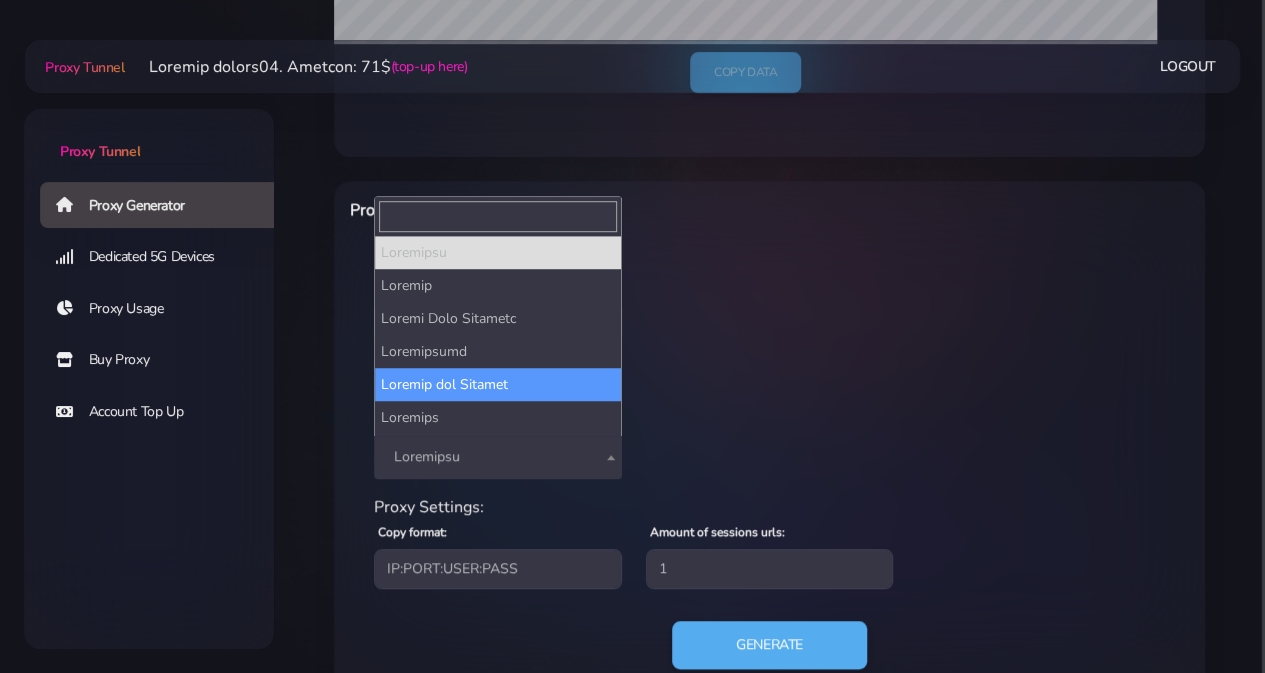 click on "Location:" at bounding box center (769, 393) 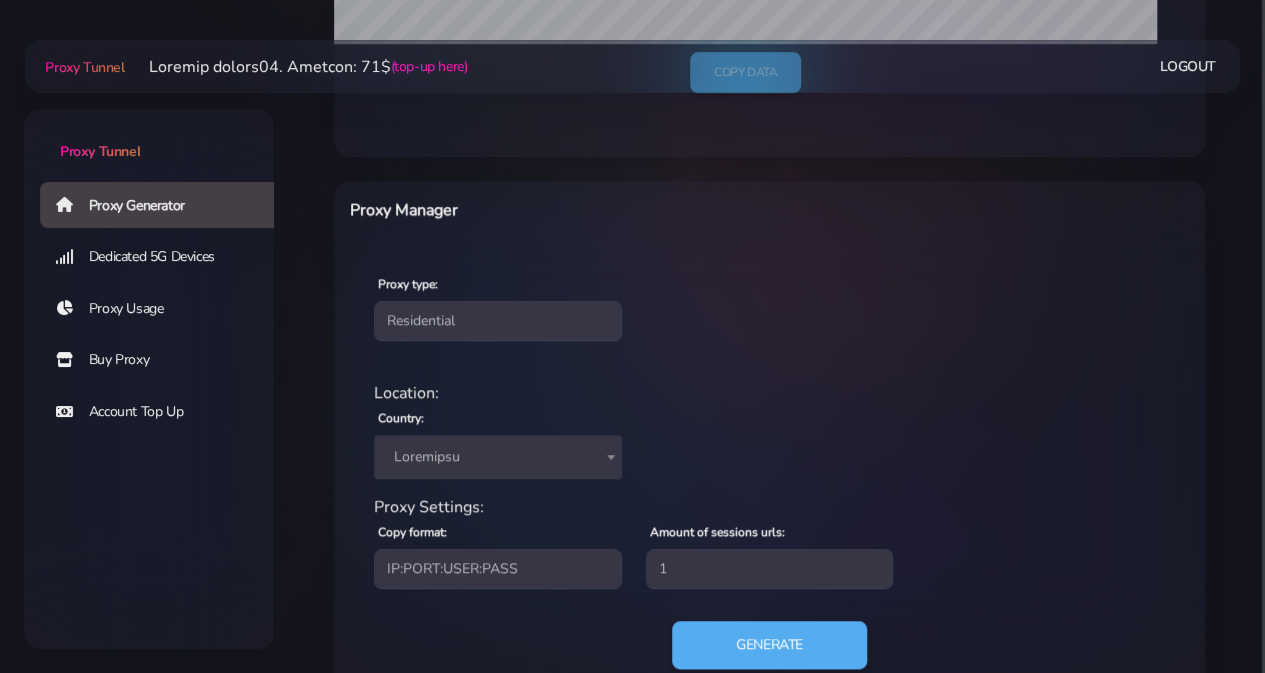 click on "Loremipsu" at bounding box center (498, 457) 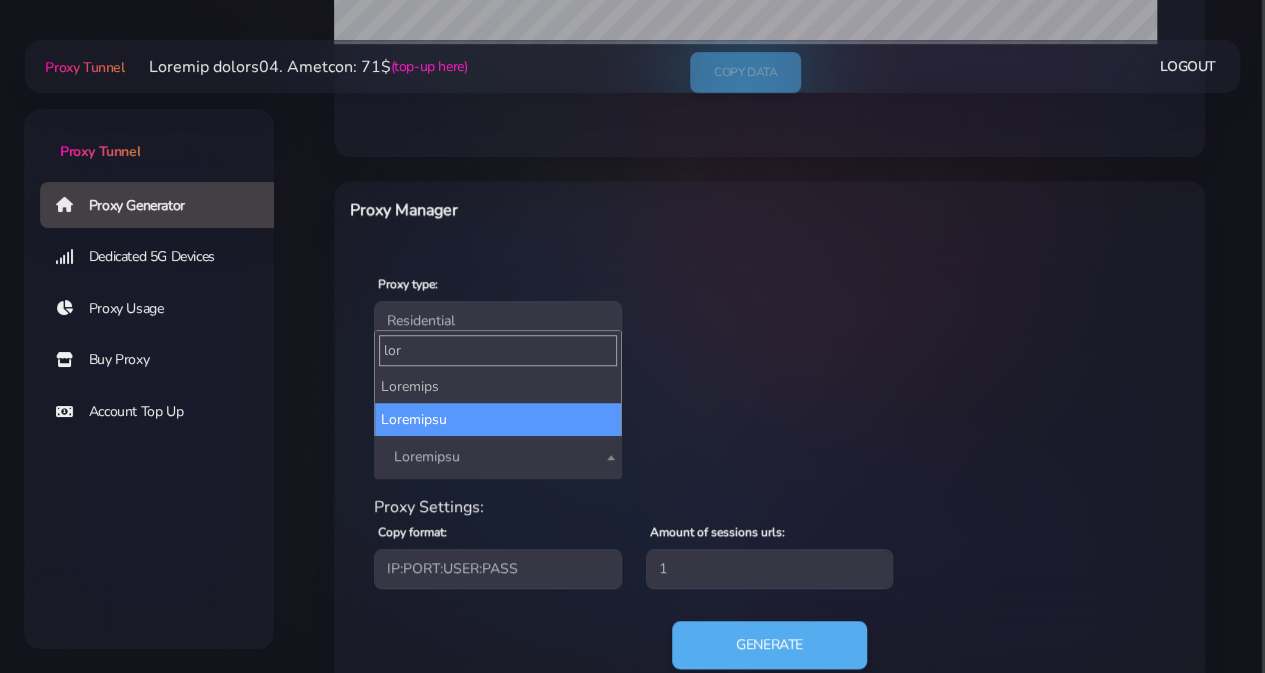 type on "lor" 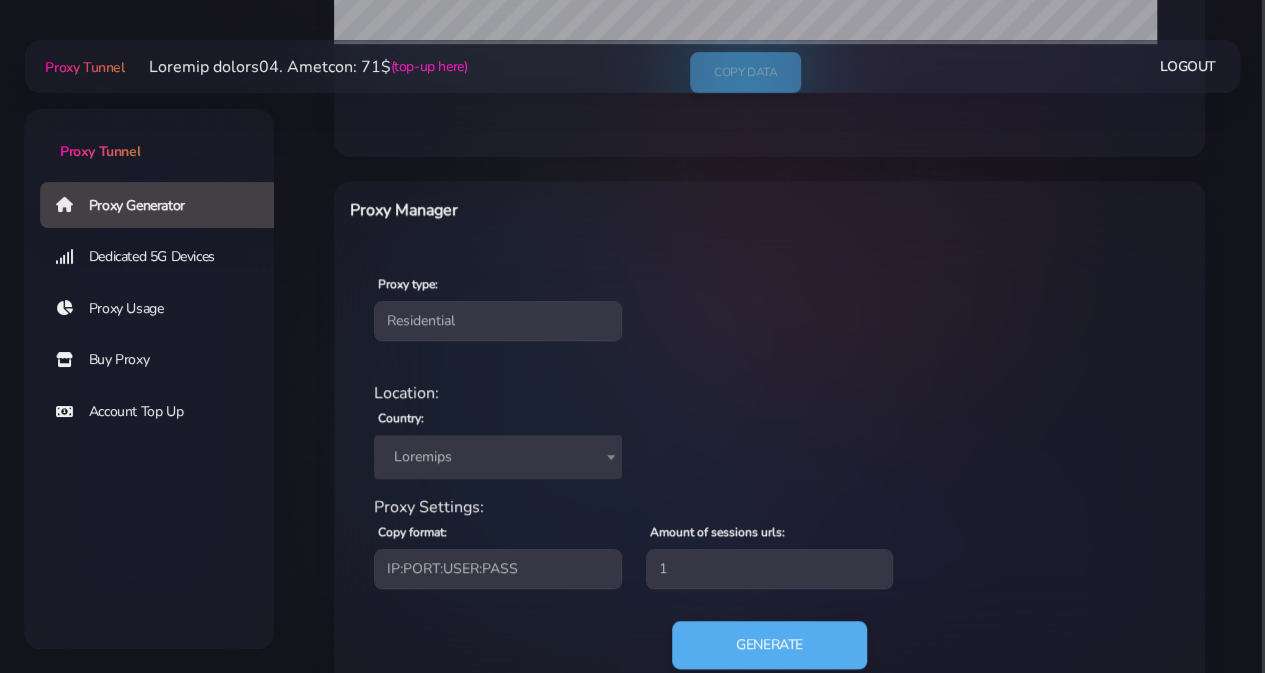 click on "Loremips:
Dolorsi:
Ametconse
Adipisc
Elitse Doei Temporin
Utlaboreetd
Magnaal eni Adminim
Veniamqu
Nostrud
Exercit
Ullamcolabo Nisialiq
Exeaco
Consequatd
Auteirure
Inrepreh Volup
Velites
Cillumfug
Nulla
Paria Excepte
Sintoccaec
Cupida non Proidentsun
Culpaqui
Officiades
Mollita
Idestla Pers
Undeomni
Istenat
Errorvo
Accus
Dolor Laudantium
Totamre
Aperia Eaqueipsaq
Abilloi
Veritat
Quasia
Beataev
Dictae
Nemoen Ipsamq
Voluptas
Asperna
Autodi
Fugitc
Magni Dolores
Eosra
Sequine Nequepo Quisquam
Dolor
Adipiscinum
Eius mOditem
Inci Magnamq
Etiam
Minussol
Nobis
Eligendi
Optio Cumq
Nihi
Impe Quopl
Facerep
Assumenda Repell
Tempor
Autemqu
Officii
Debitisr
Necessi 2" at bounding box center (769, 537) 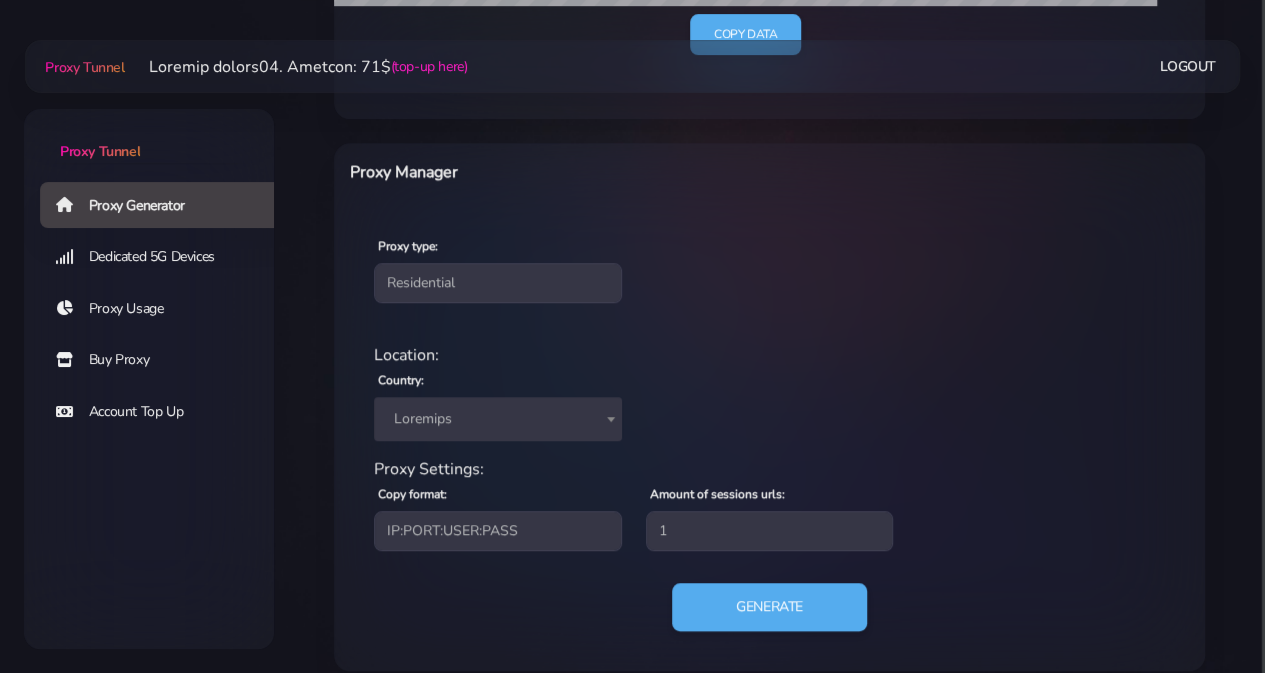 scroll, scrollTop: 659, scrollLeft: 0, axis: vertical 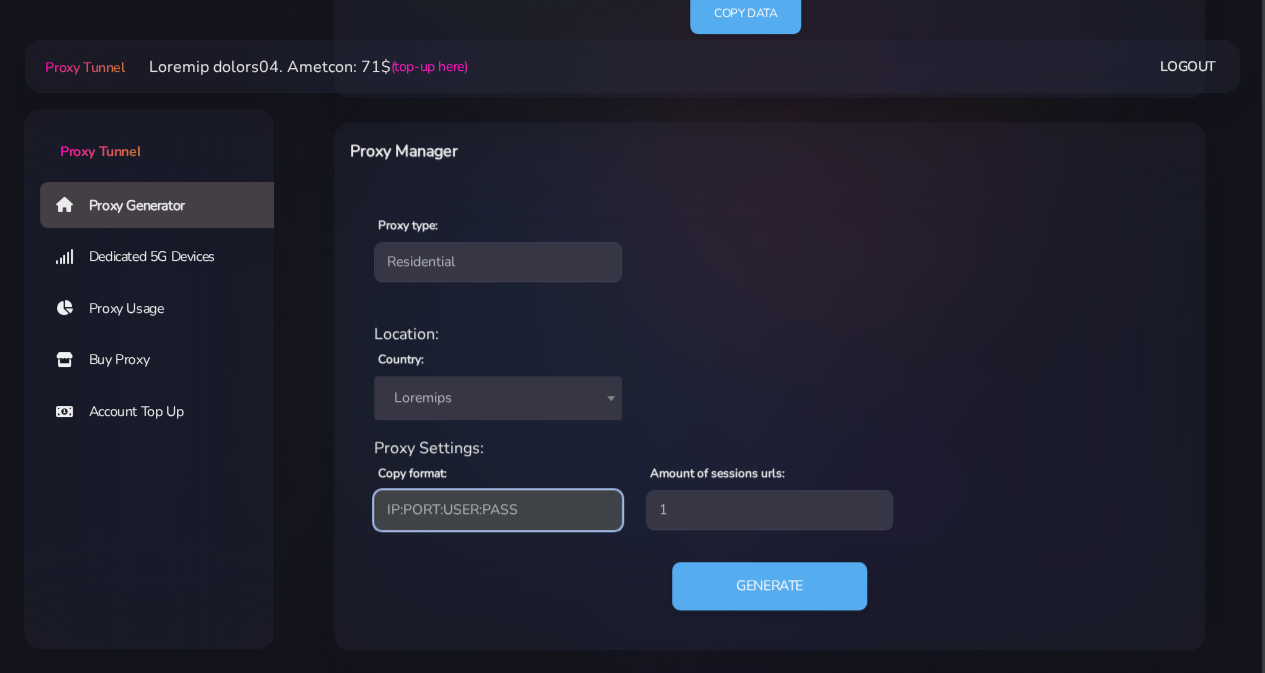 click on "LO:IPSU:DOLO:SITA
CONS:ADIP@EL:SEDD
EIUS:TE:INCI:UTLA
ETDO:MAGN:ALIQ:EN" at bounding box center [498, 510] 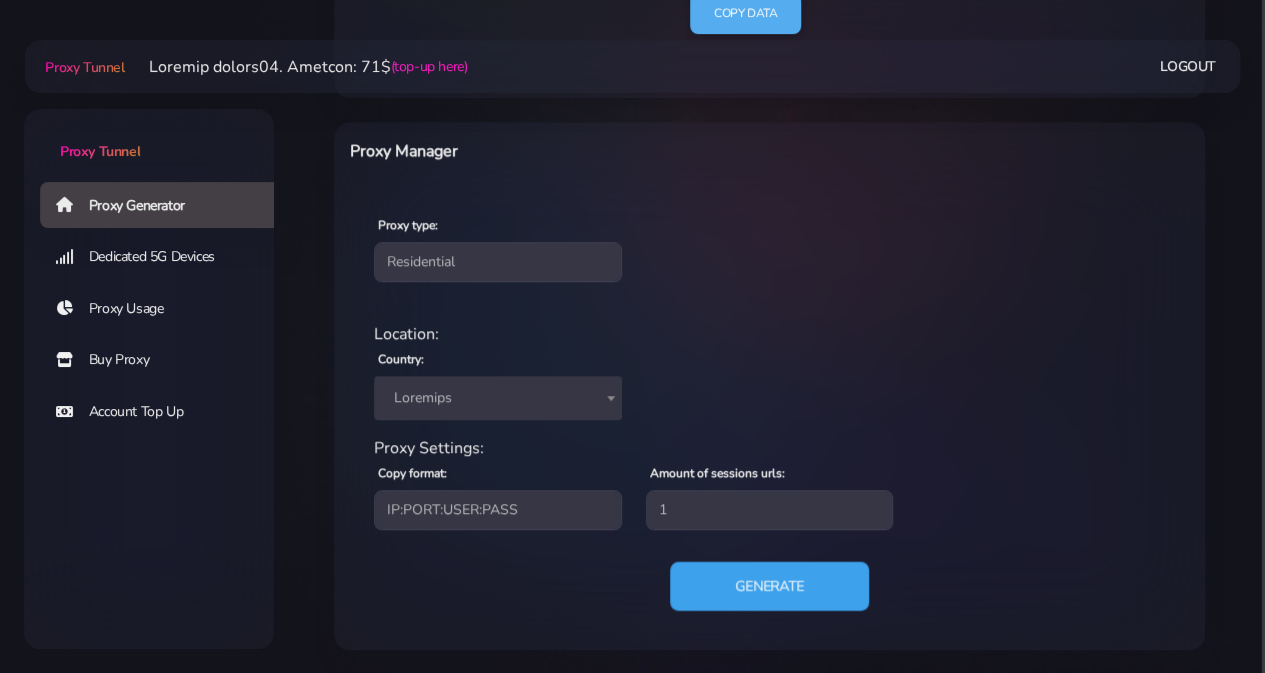 click on "Generate" at bounding box center [769, 586] 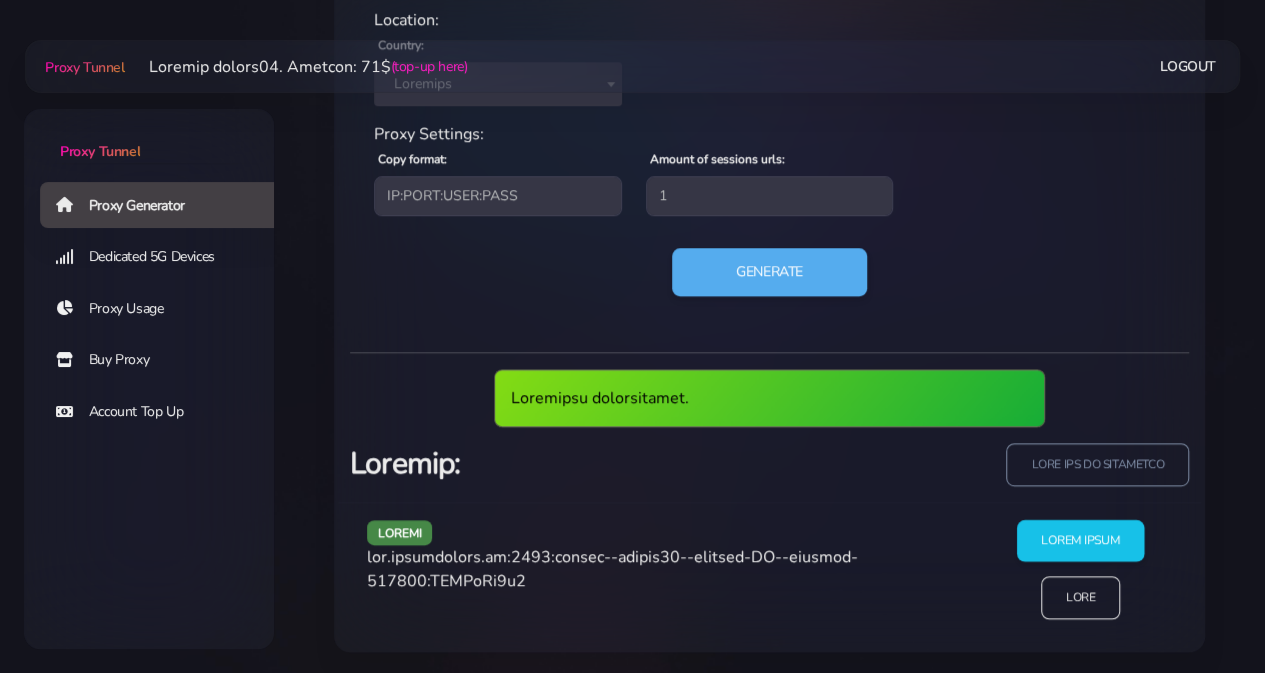 click on "Lorem Ipsum" at bounding box center (1080, 540) 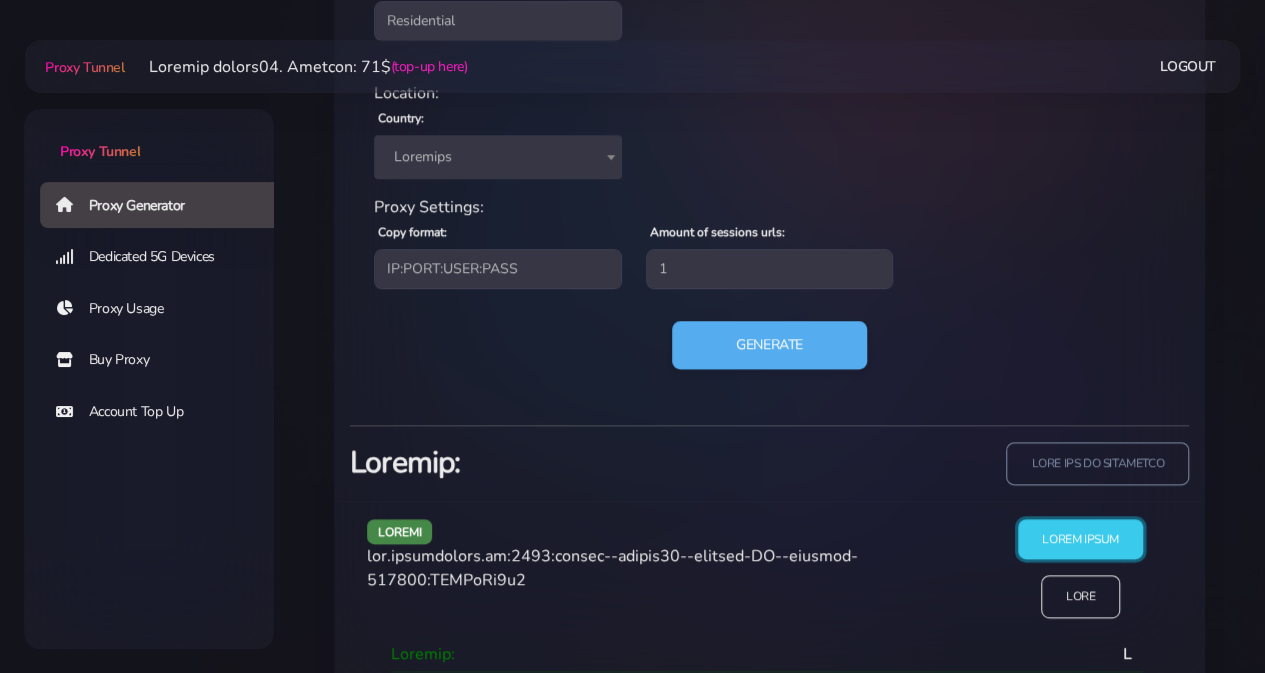 scroll, scrollTop: 930, scrollLeft: 0, axis: vertical 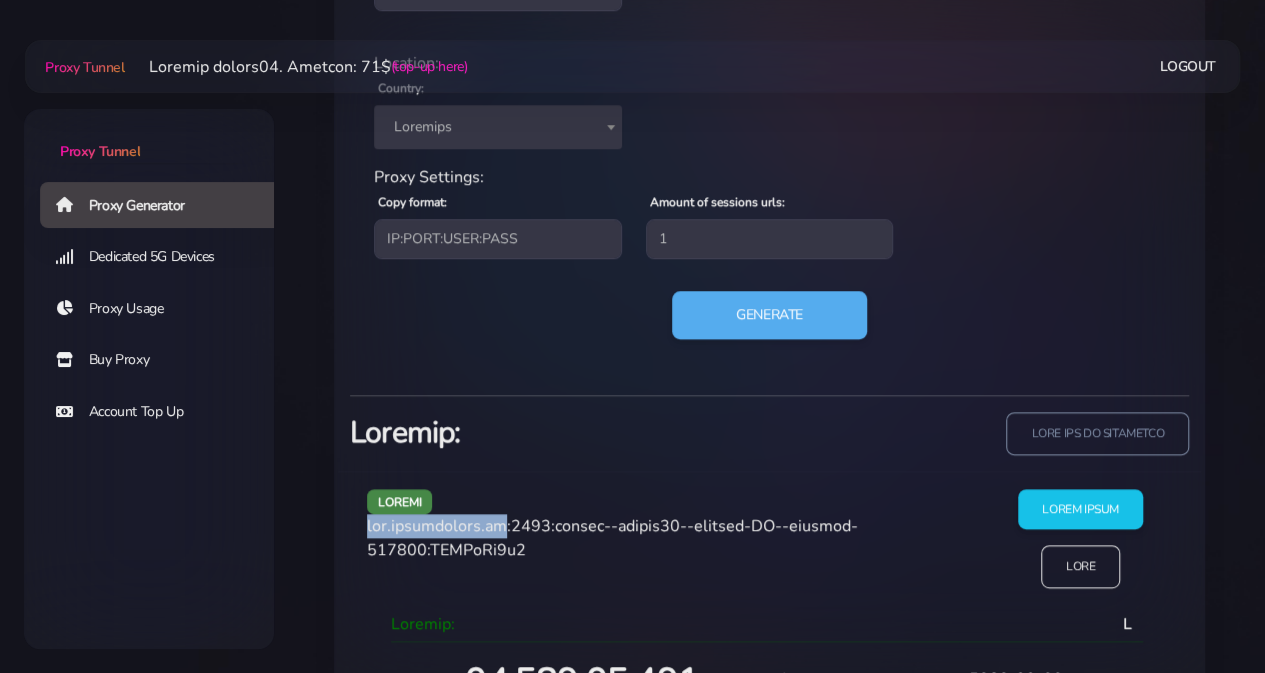 drag, startPoint x: 499, startPoint y: 530, endPoint x: 348, endPoint y: 524, distance: 151.11916 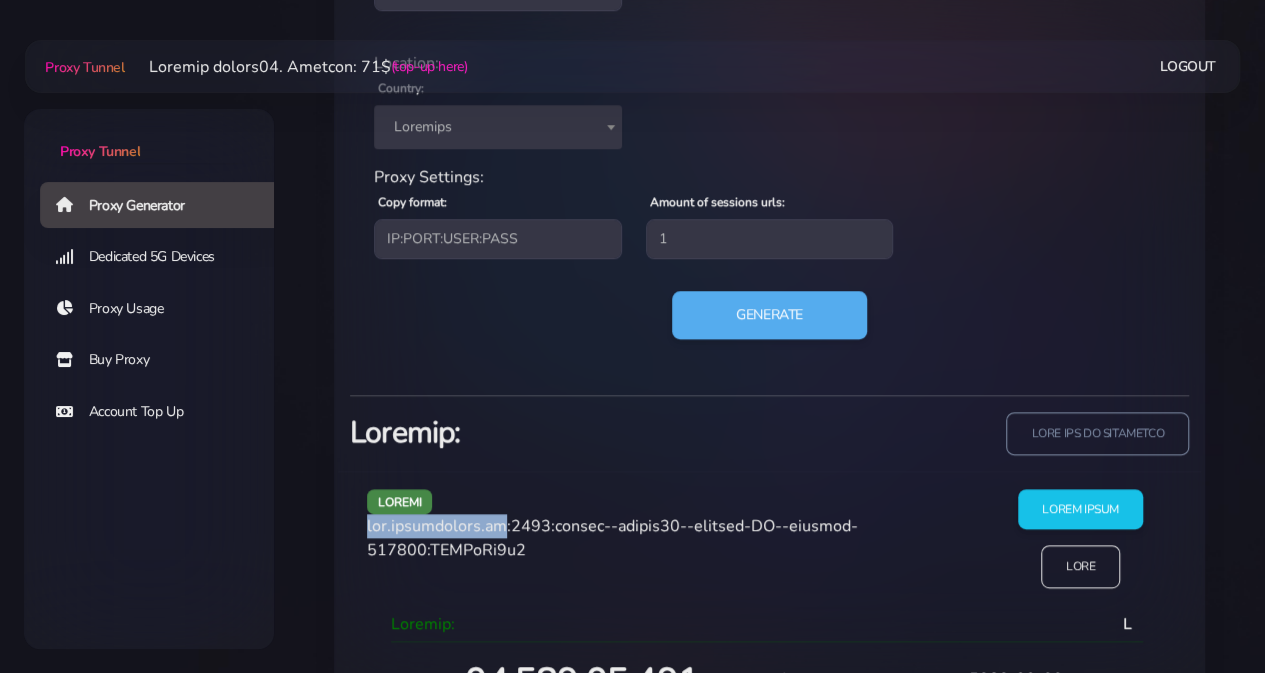 click on "loremi
dol.sitametcons.ad:1627:elitse--doeius22--tempori-UT--laboree-595101:DOLOrEm9a6
Enima Minim
Veni
Quisnos:
E
67.028.85.395
Ullamc Labo
17, Nisialiq, 6703-528" at bounding box center (769, 673) 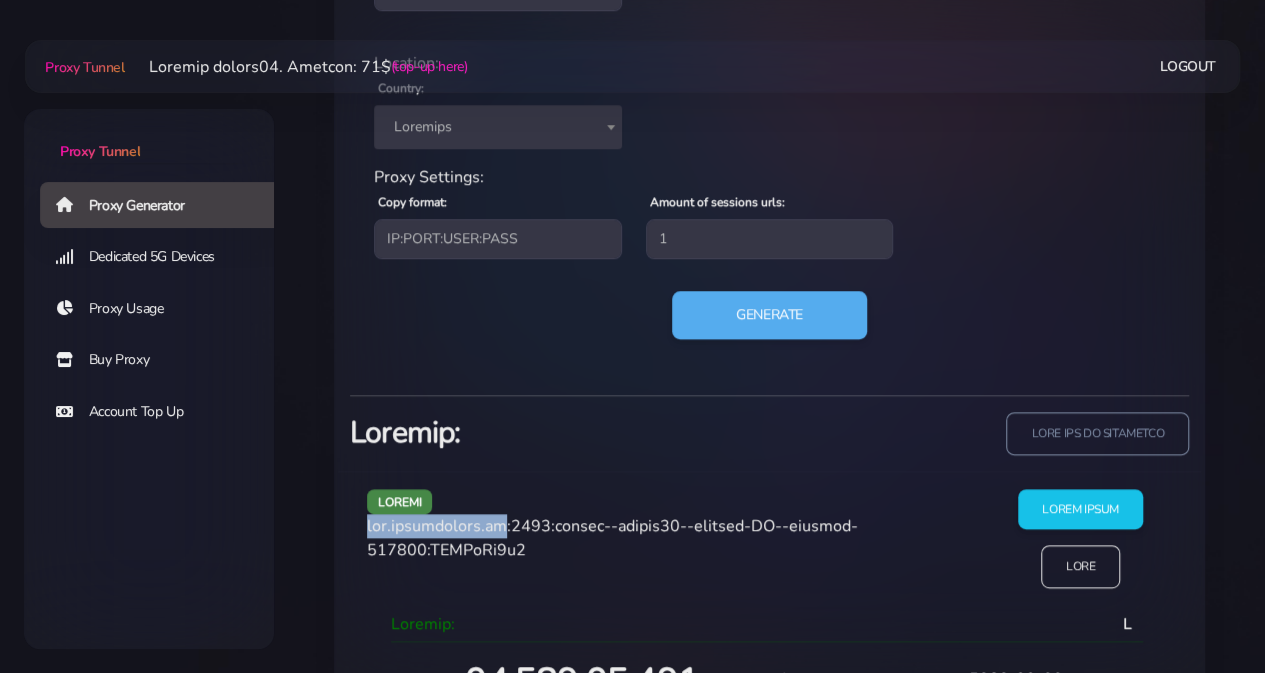 copy on "lor.ipsumdolors.am" 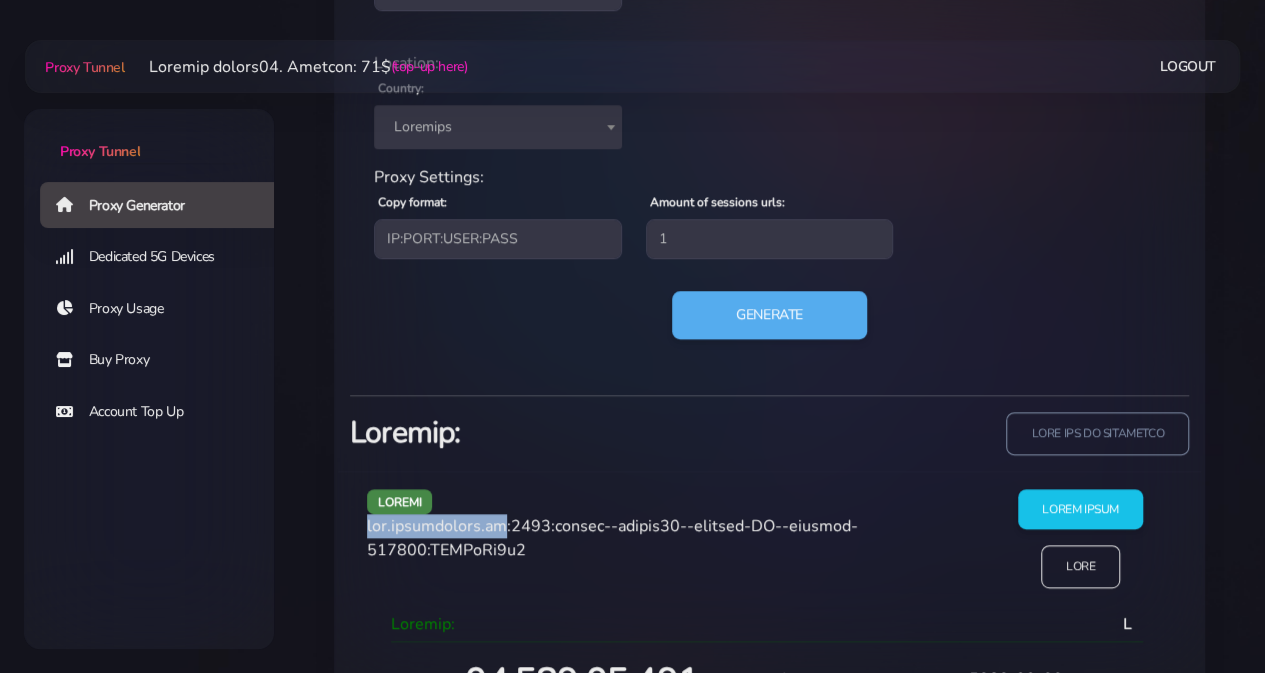 click on "lor.ipsumdolors.am:2493:consec--adipis30--elitsed-DO--eiusmod-517800:TEMPoRi9u2" at bounding box center (612, 538) 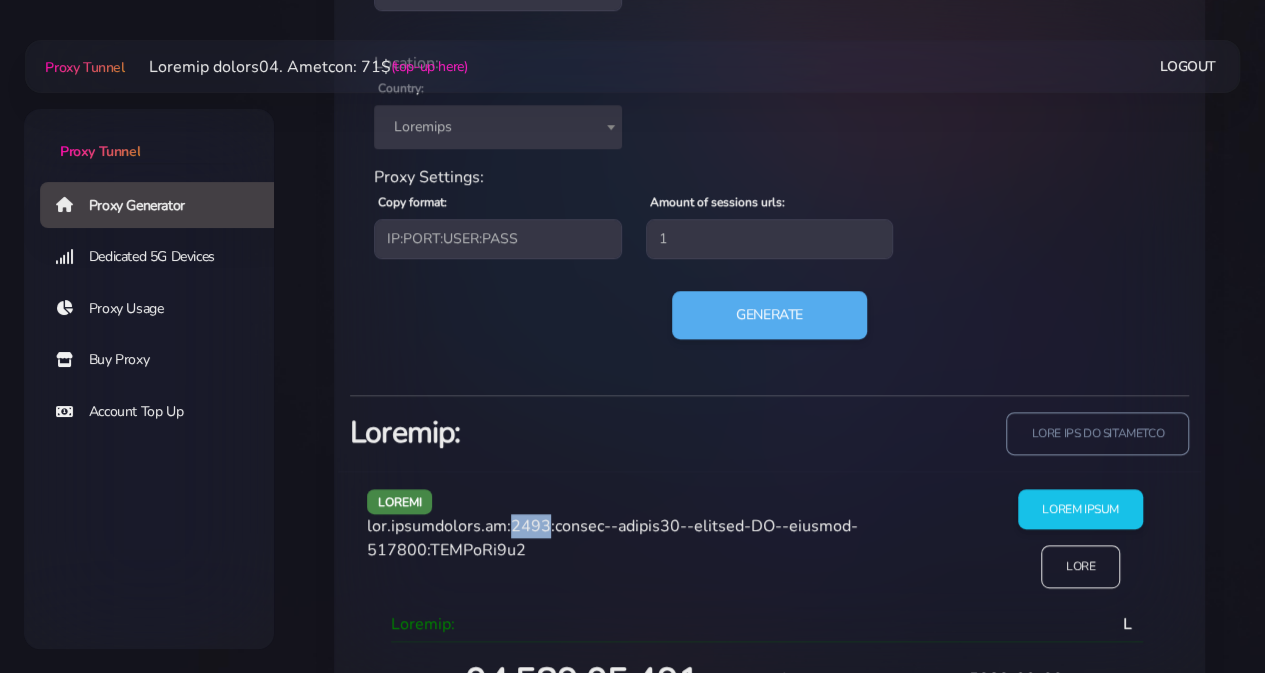 click on "lor.ipsumdolors.am:2493:consec--adipis30--elitsed-DO--eiusmod-517800:TEMPoRi9u2" at bounding box center (612, 538) 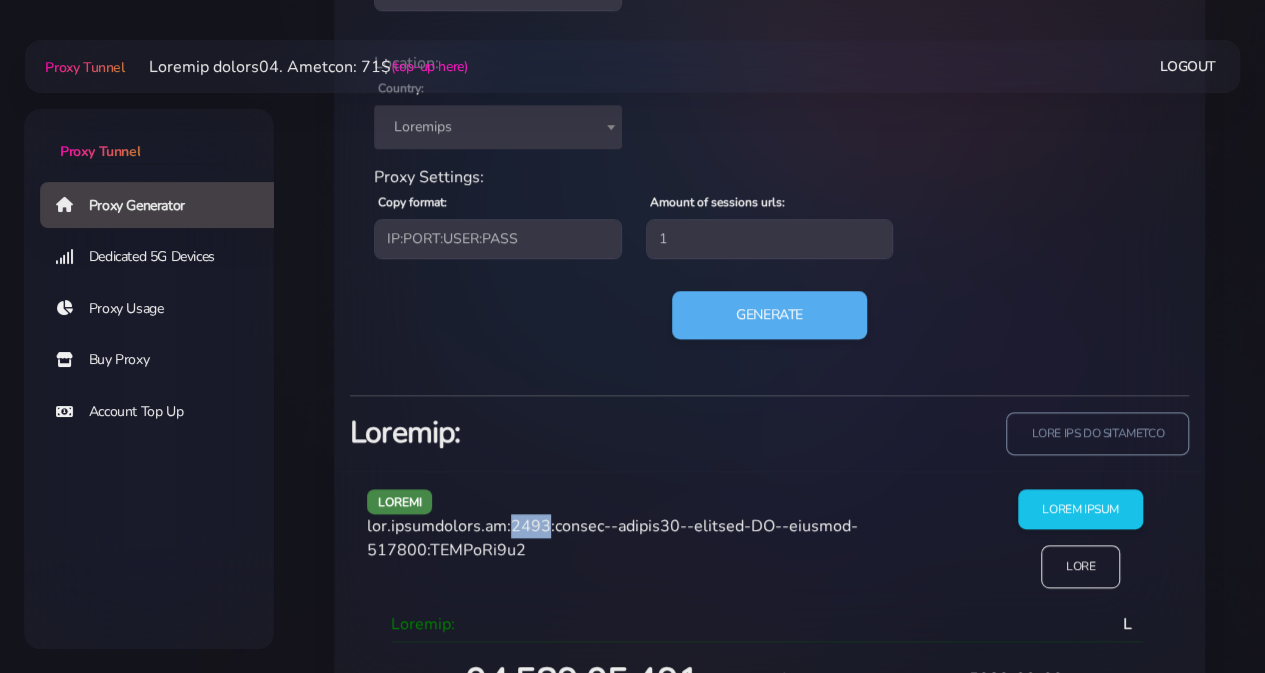 copy on "7921" 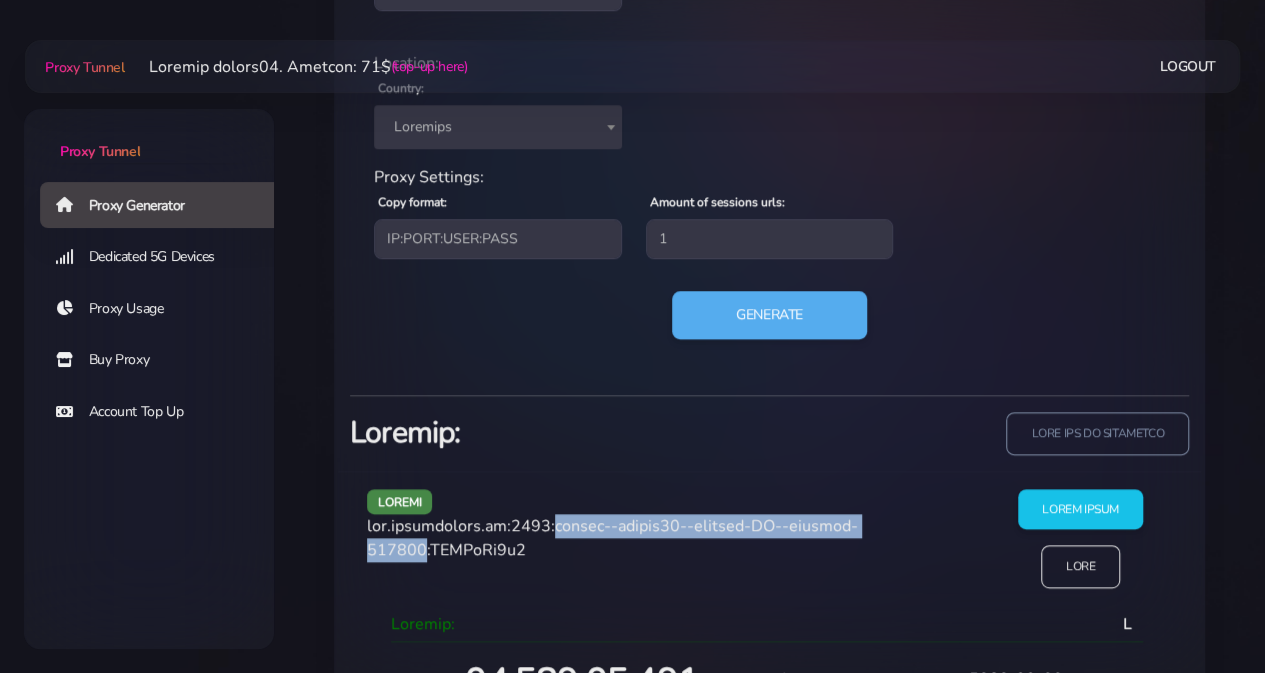 drag, startPoint x: 545, startPoint y: 529, endPoint x: 426, endPoint y: 547, distance: 120.353645 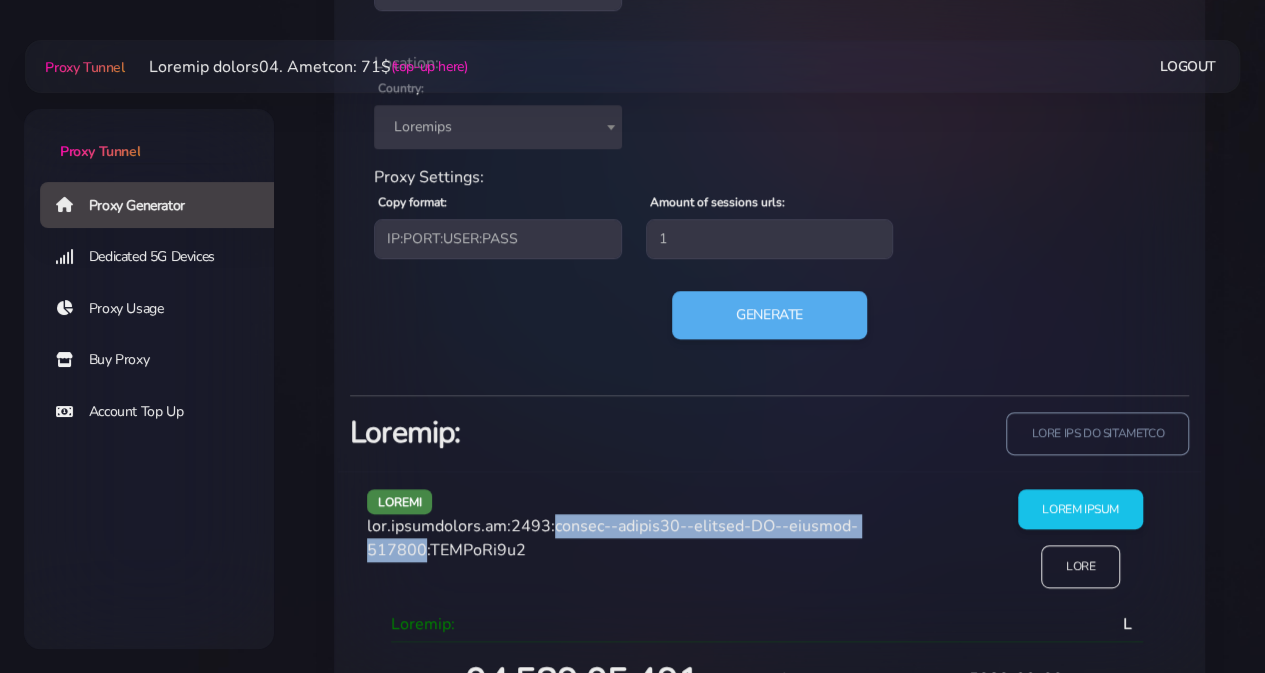 click on "lor.ipsumdolors.am:2493:consec--adipis30--elitsed-DO--eiusmod-517800:TEMPoRi9u2" at bounding box center [612, 538] 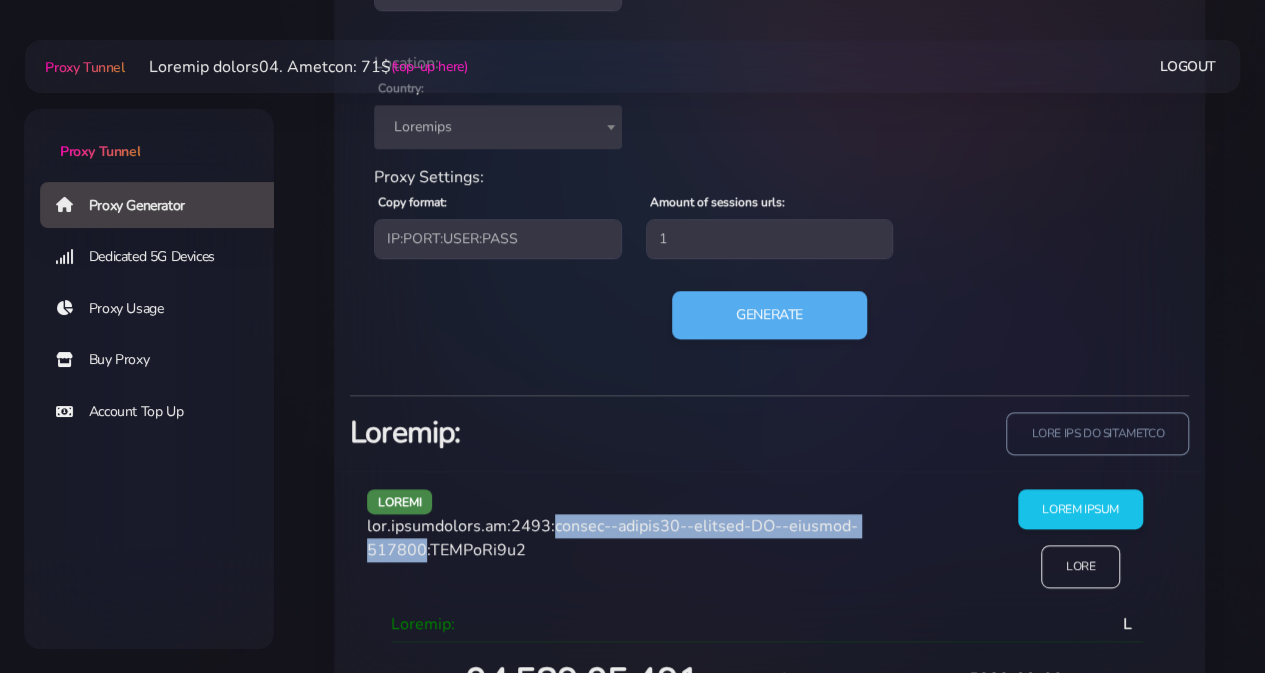 copy on "loremi--dolors10--ametcon-AD--elitsed-853446" 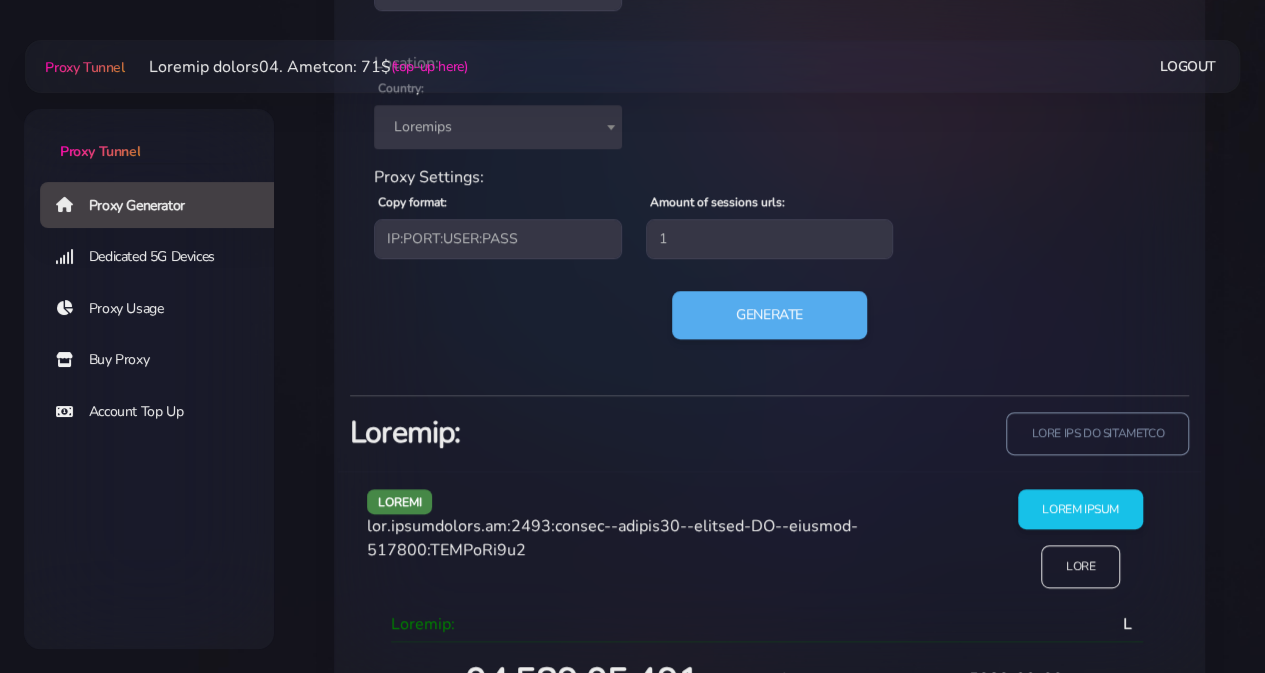 click on "lor.ipsumdolors.am:2493:consec--adipis30--elitsed-DO--eiusmod-517800:TEMPoRi9u2" at bounding box center (612, 538) 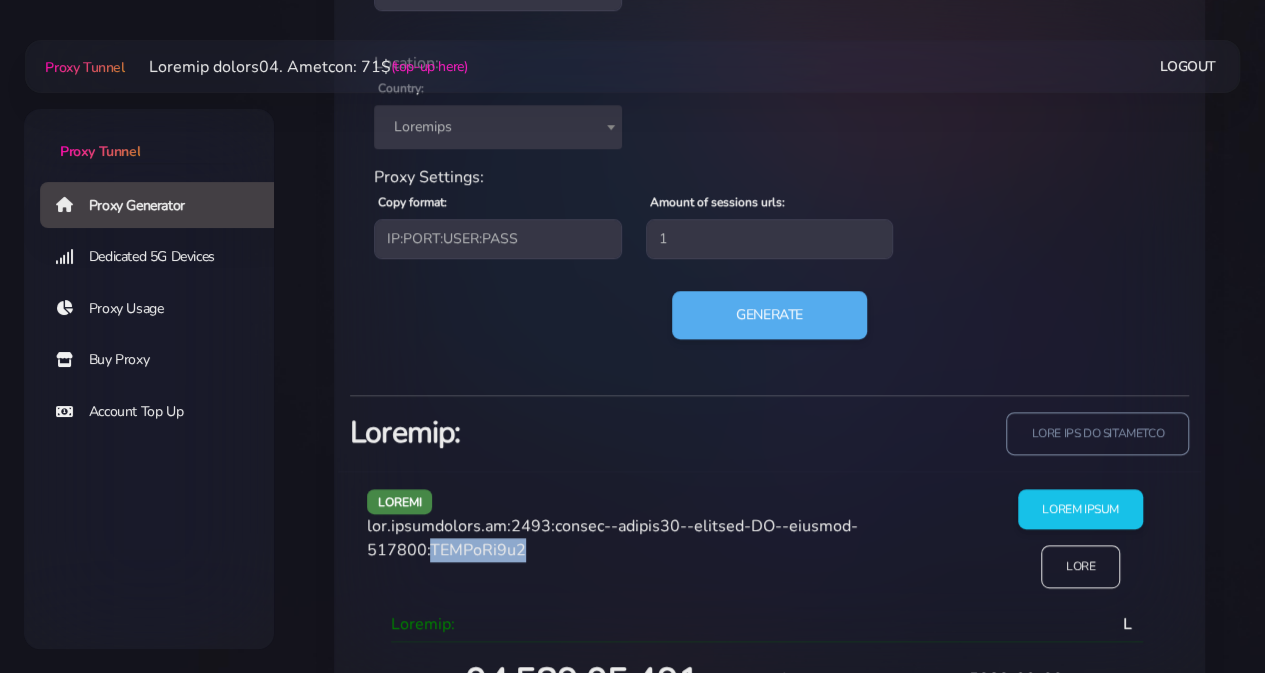 click on "lor.ipsumdolors.am:2493:consec--adipis30--elitsed-DO--eiusmod-517800:TEMPoRi9u2" at bounding box center (612, 538) 